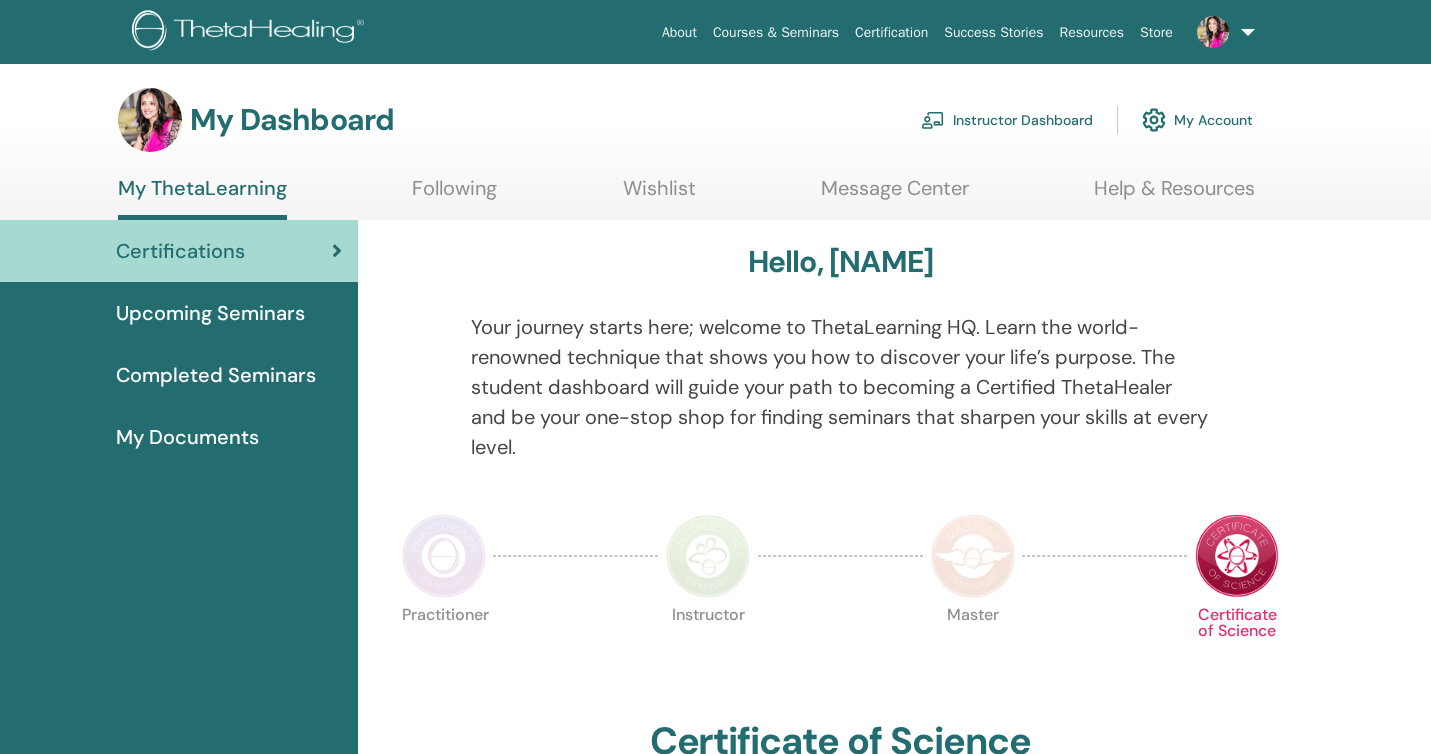 scroll, scrollTop: 0, scrollLeft: 0, axis: both 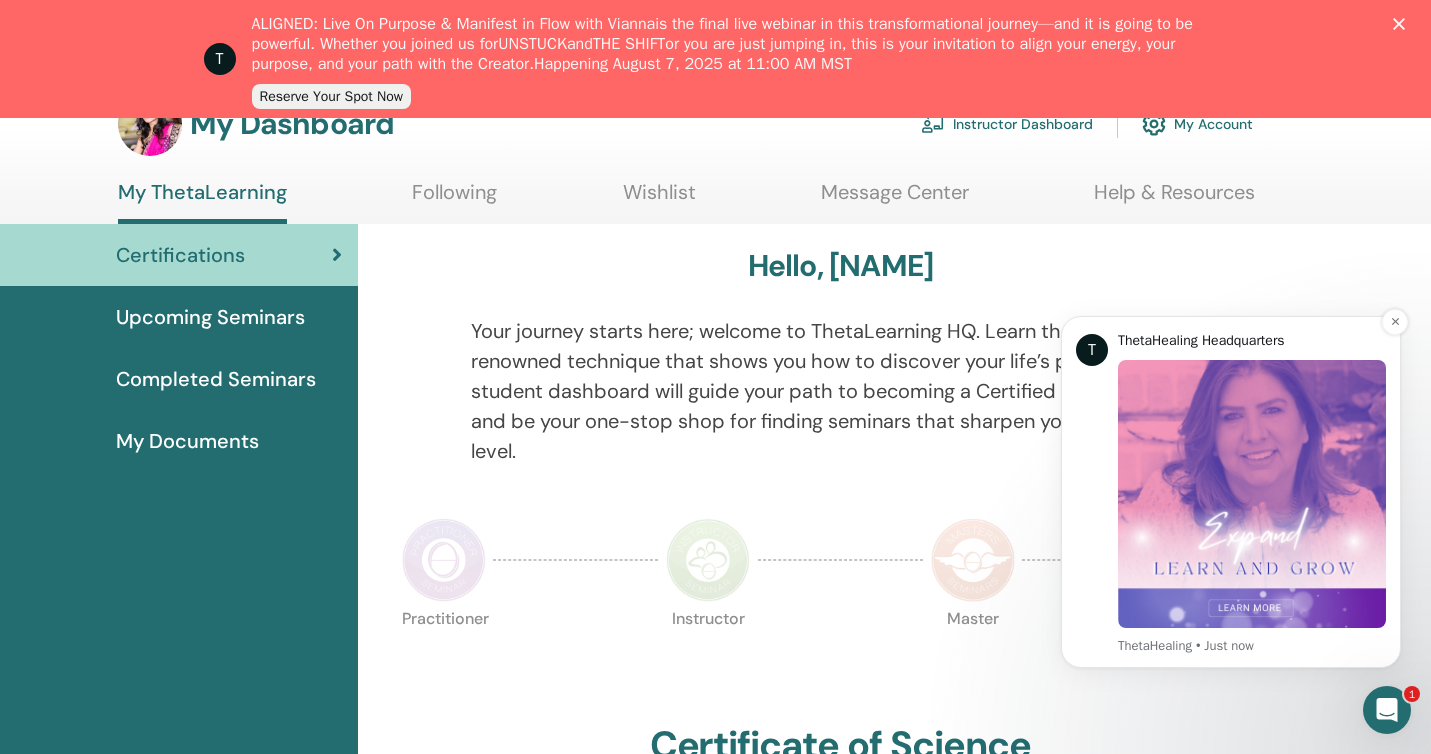 click at bounding box center [1252, 494] 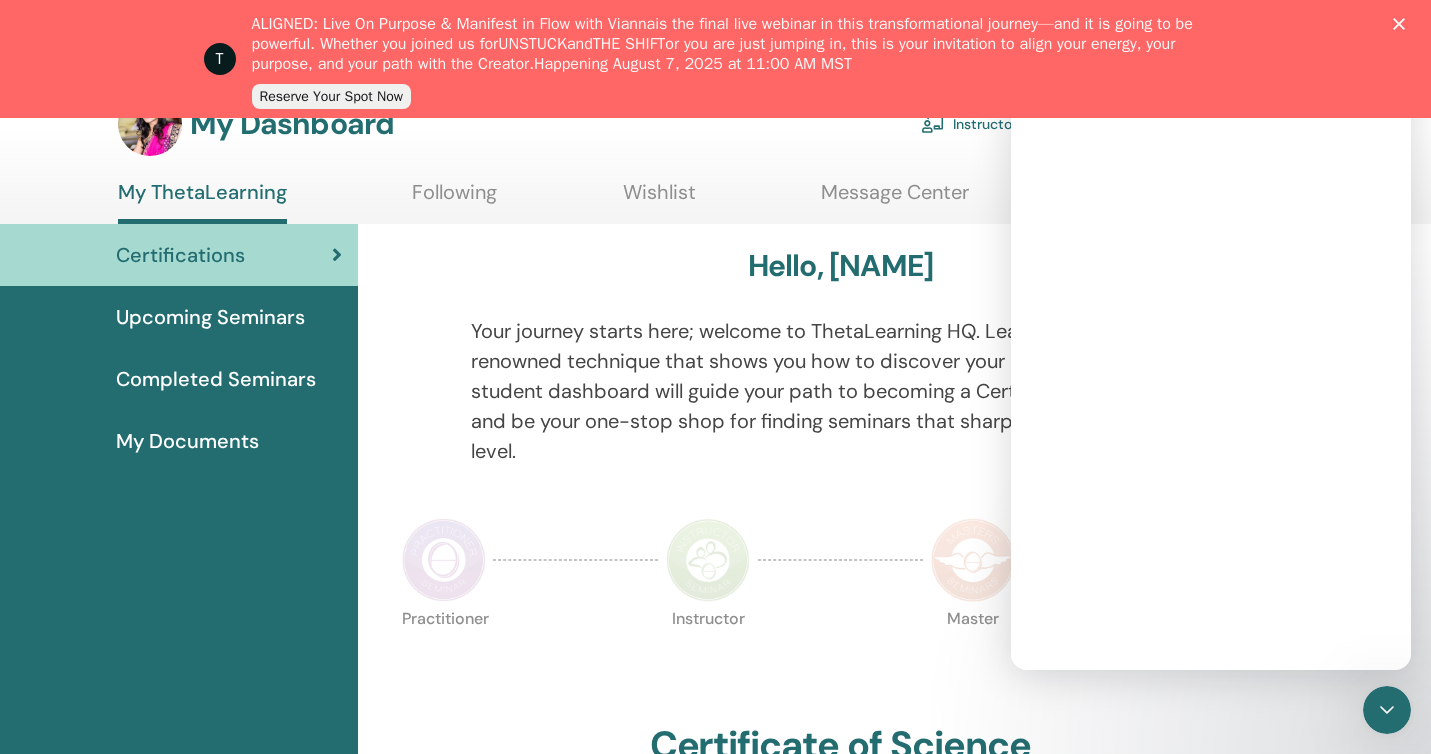 scroll, scrollTop: 0, scrollLeft: 0, axis: both 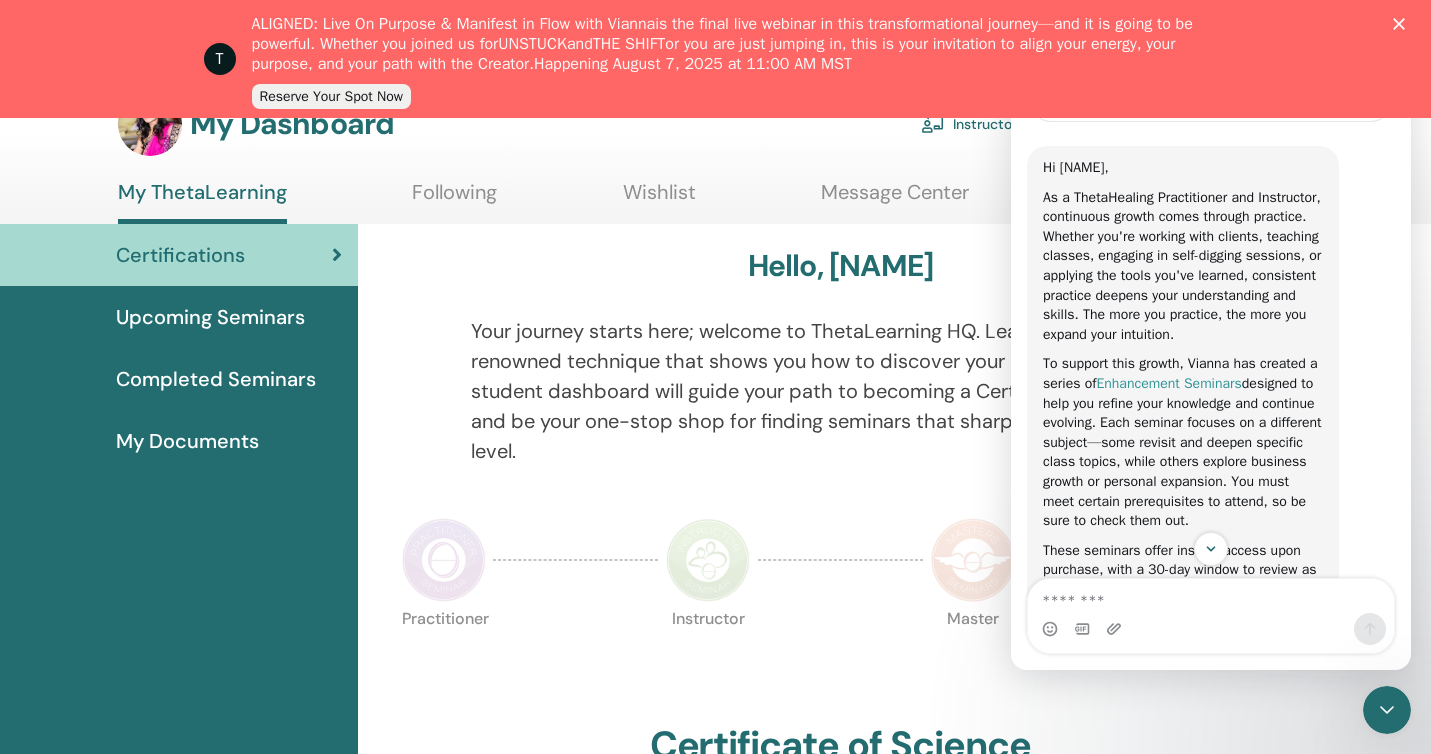 click on "Enhancement Seminars" at bounding box center [1168, 383] 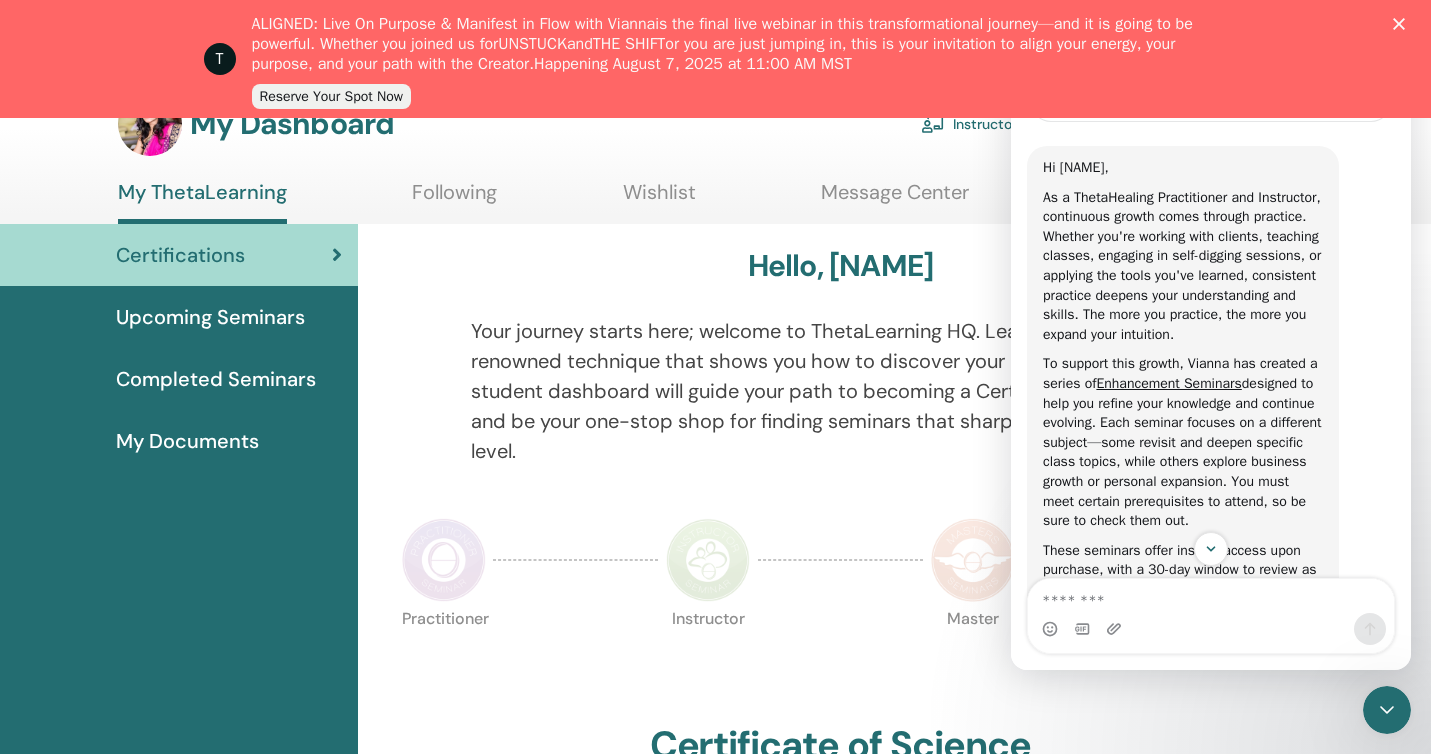 click on "Reserve Your Spot Now" at bounding box center [331, 96] 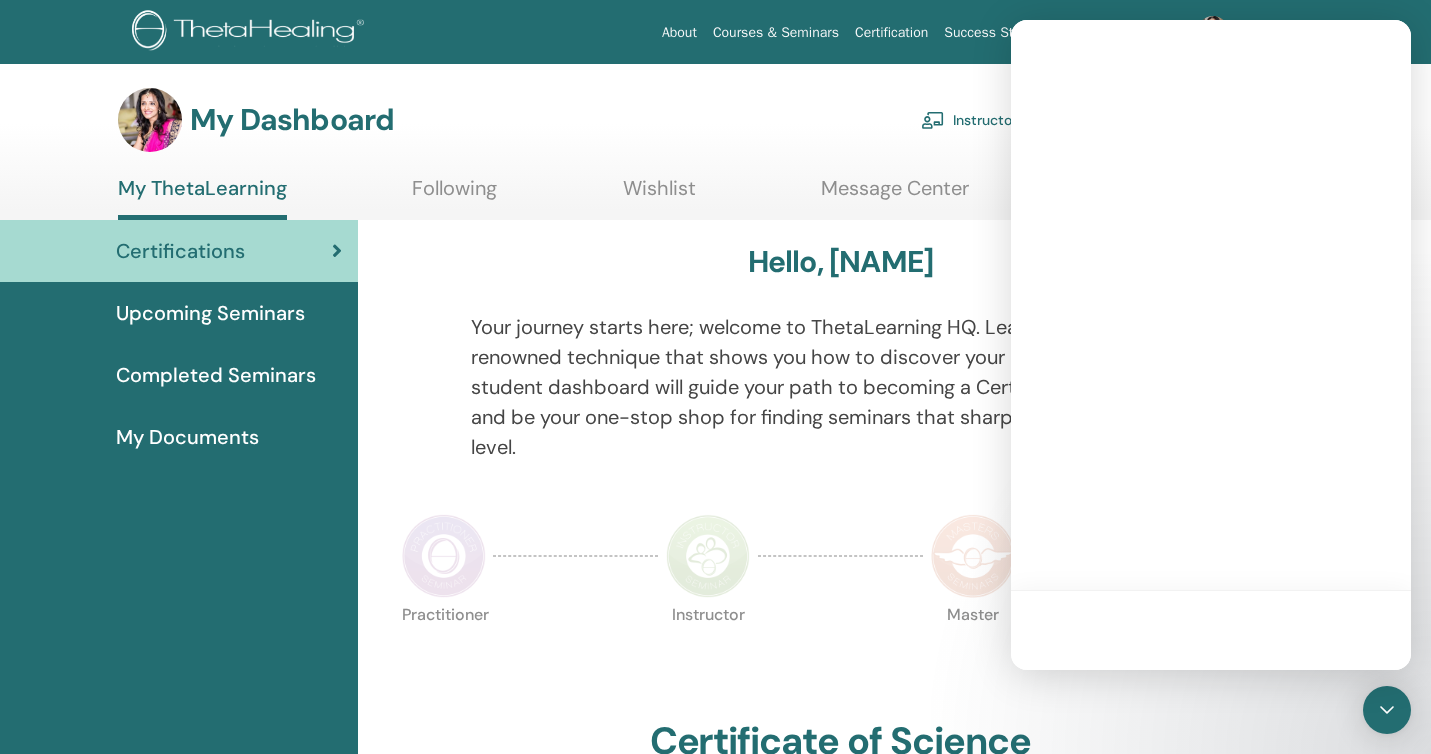 scroll, scrollTop: 0, scrollLeft: 0, axis: both 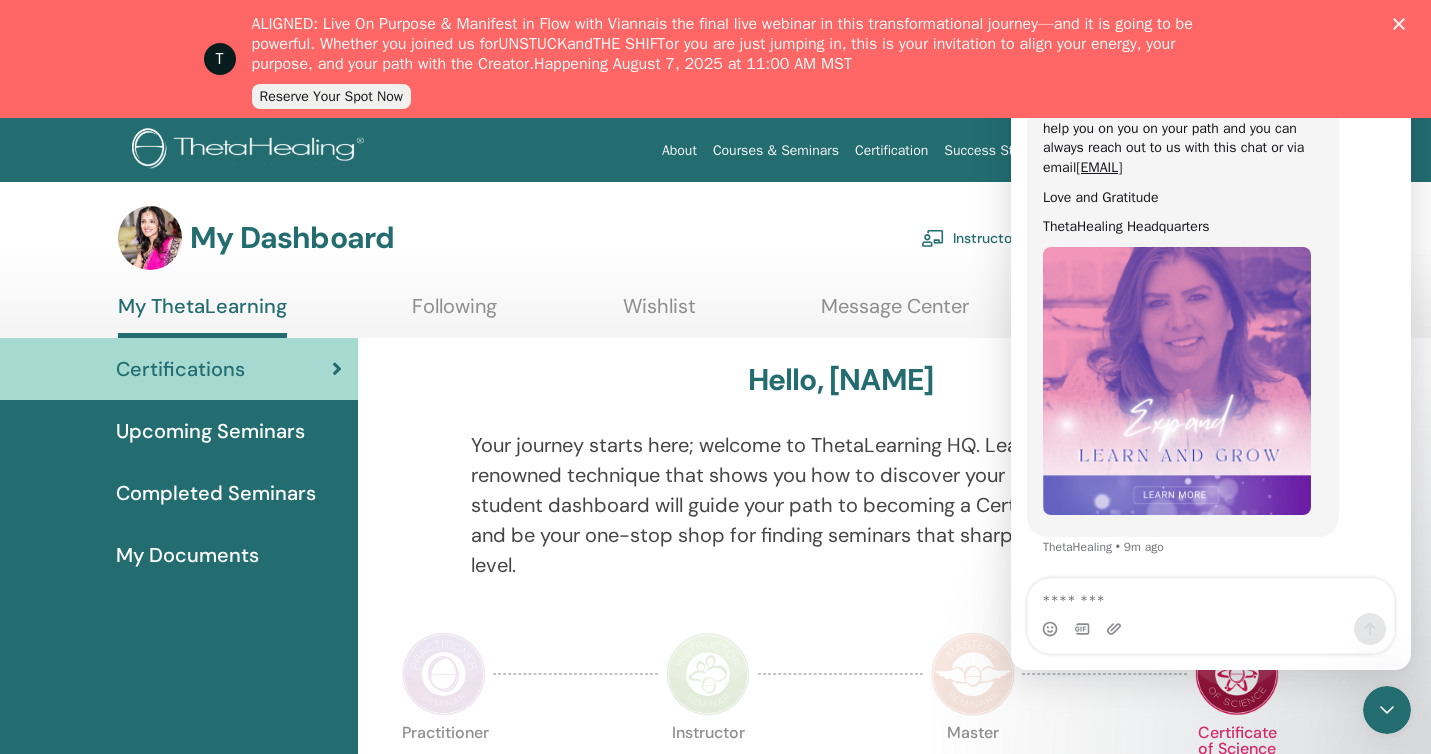 click 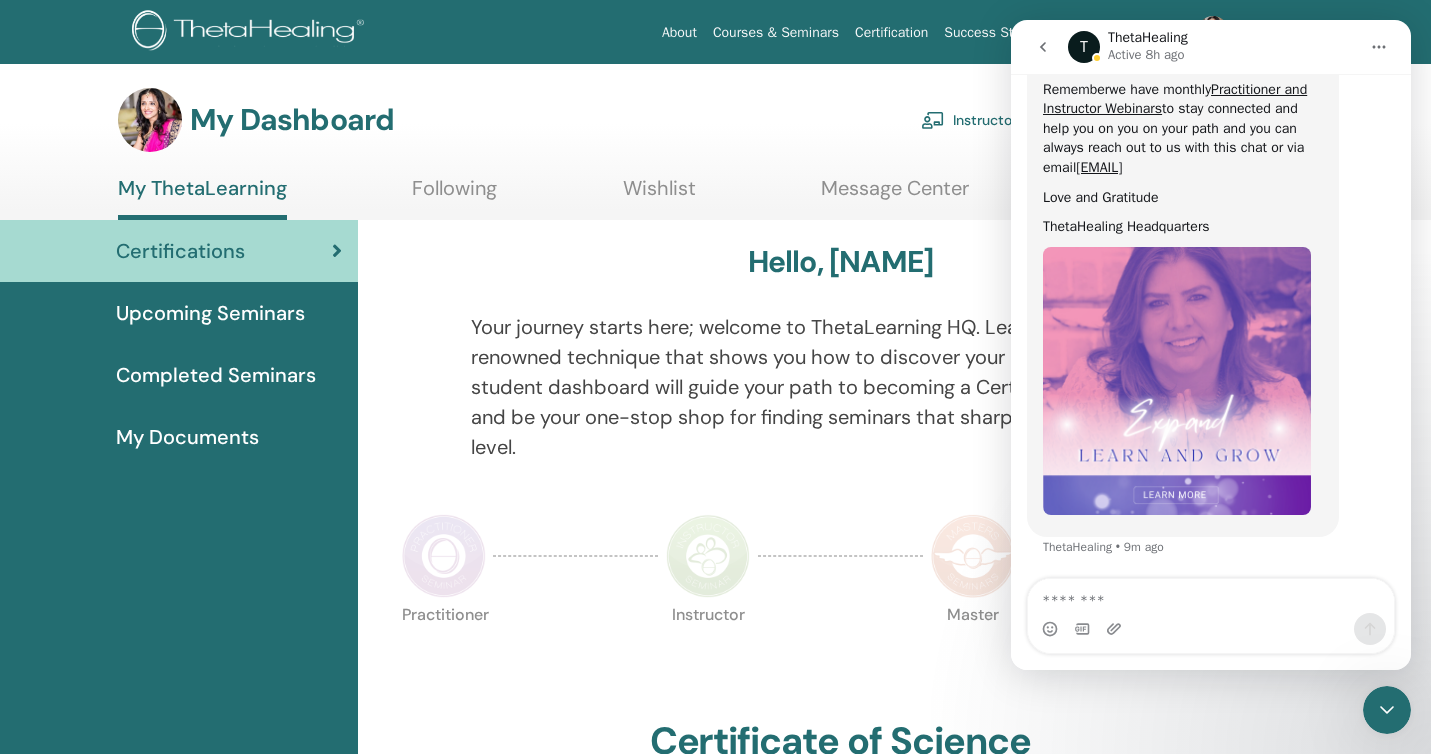 click 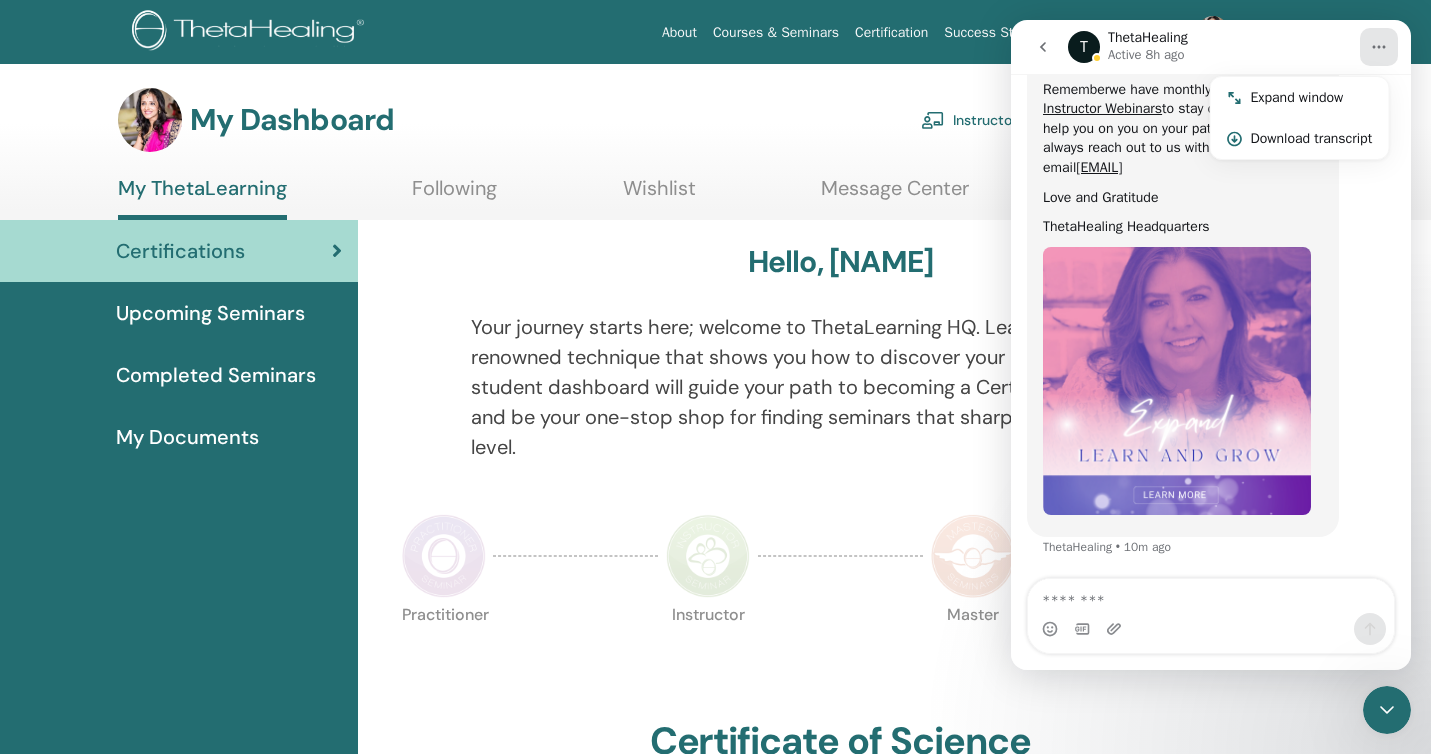 click at bounding box center (840, 556) 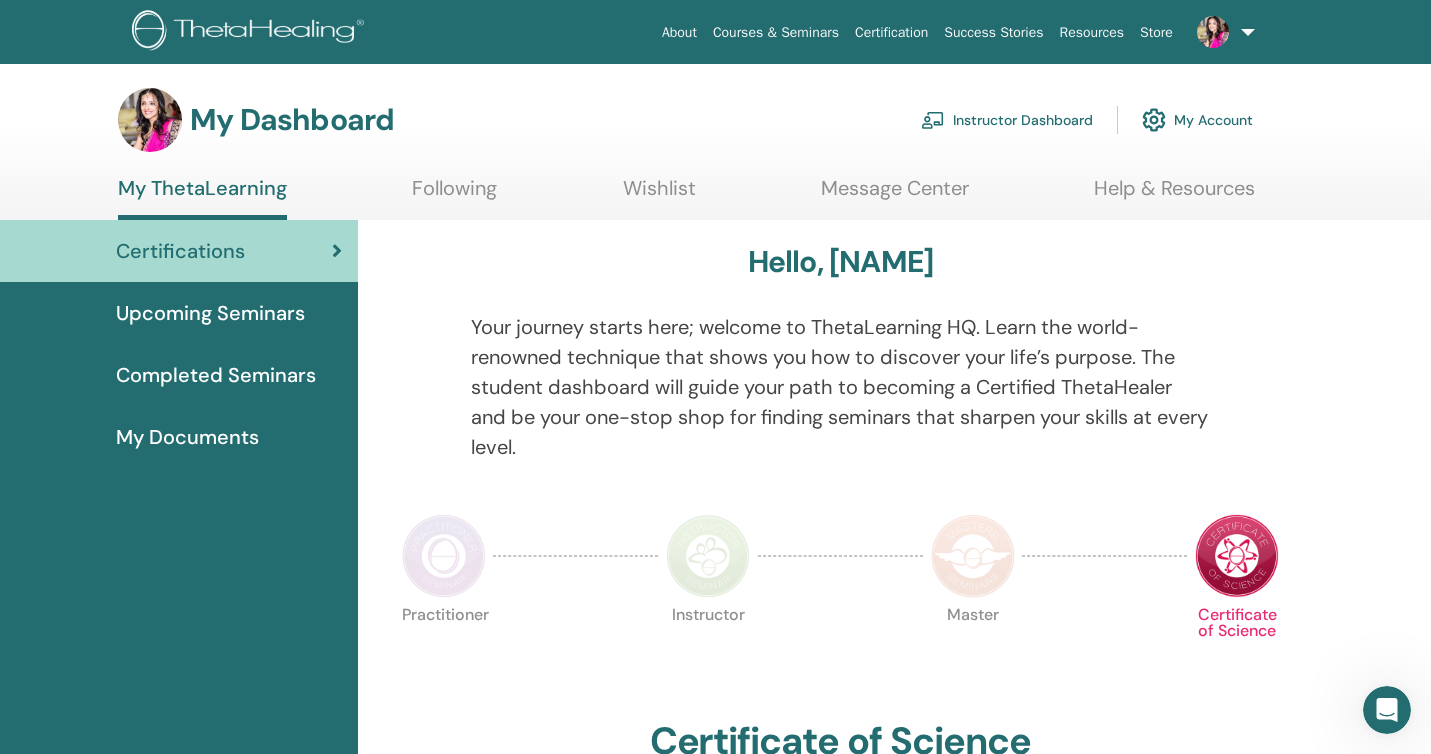 scroll, scrollTop: 0, scrollLeft: 0, axis: both 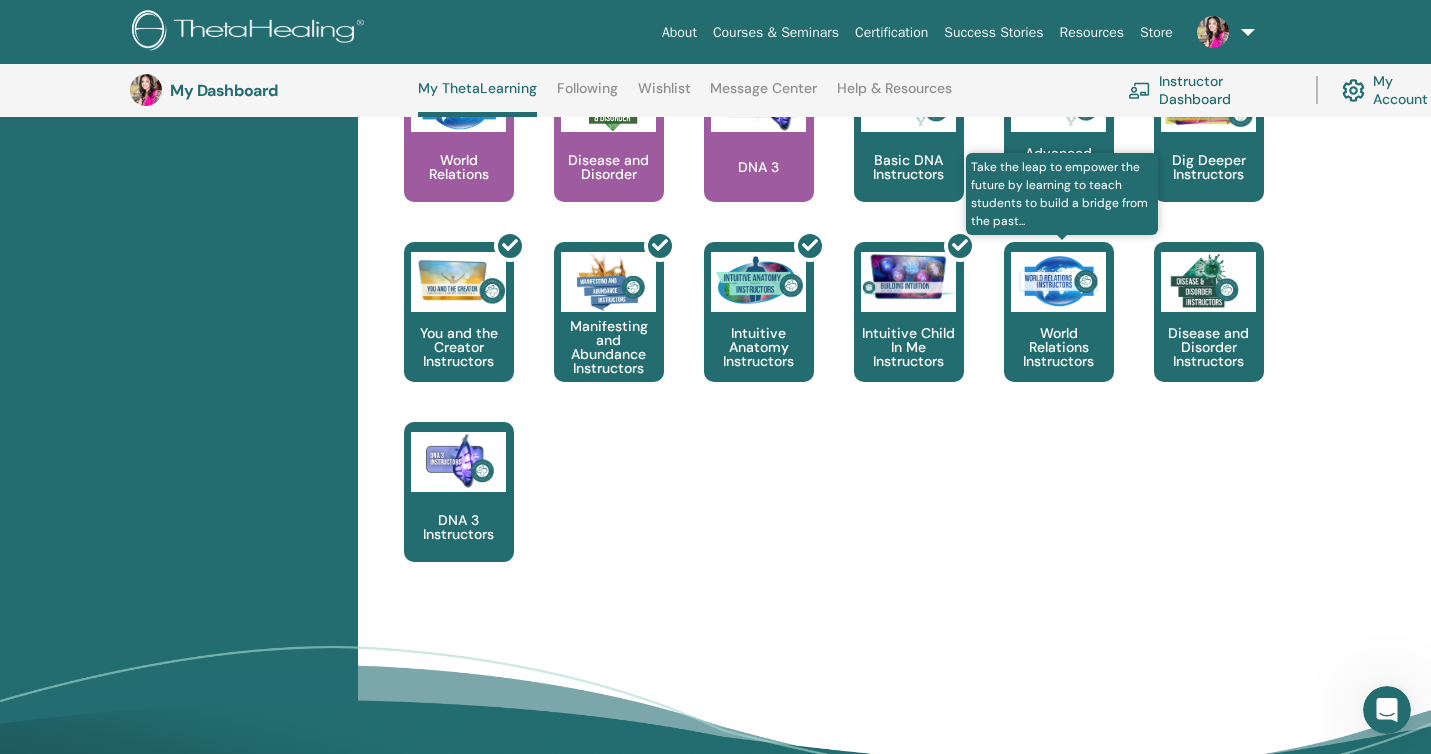 click on "World Relations Instructors" at bounding box center [1059, 312] 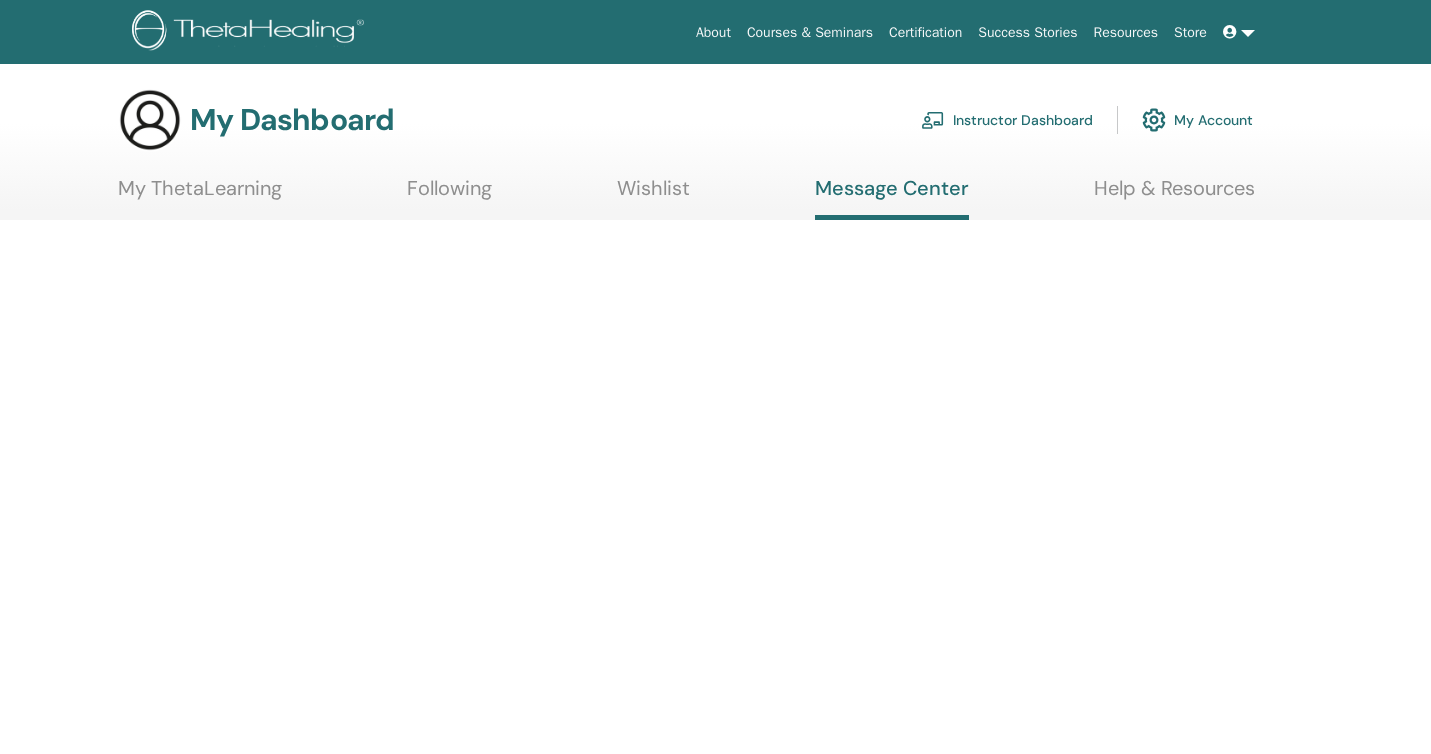 scroll, scrollTop: 0, scrollLeft: 0, axis: both 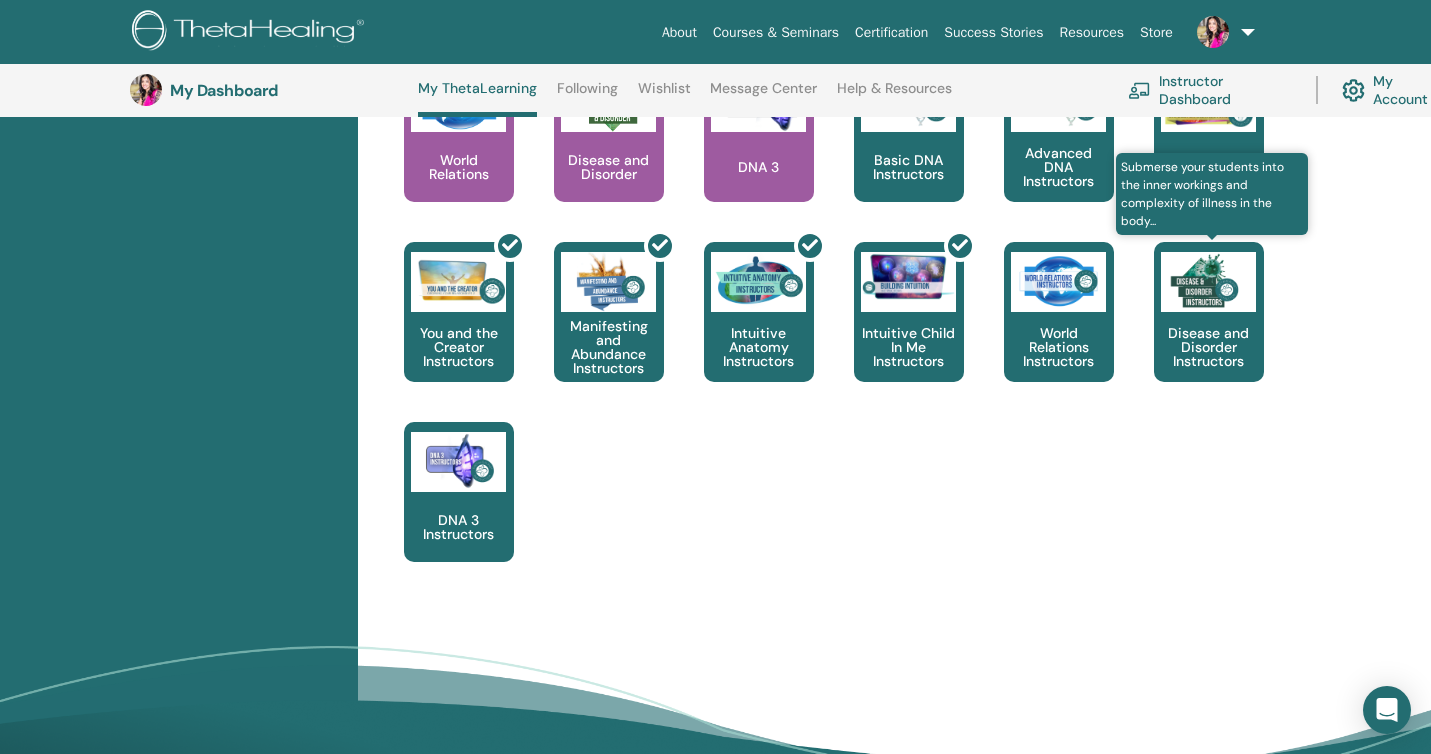 click on "Disease and Disorder Instructors" at bounding box center (1209, 312) 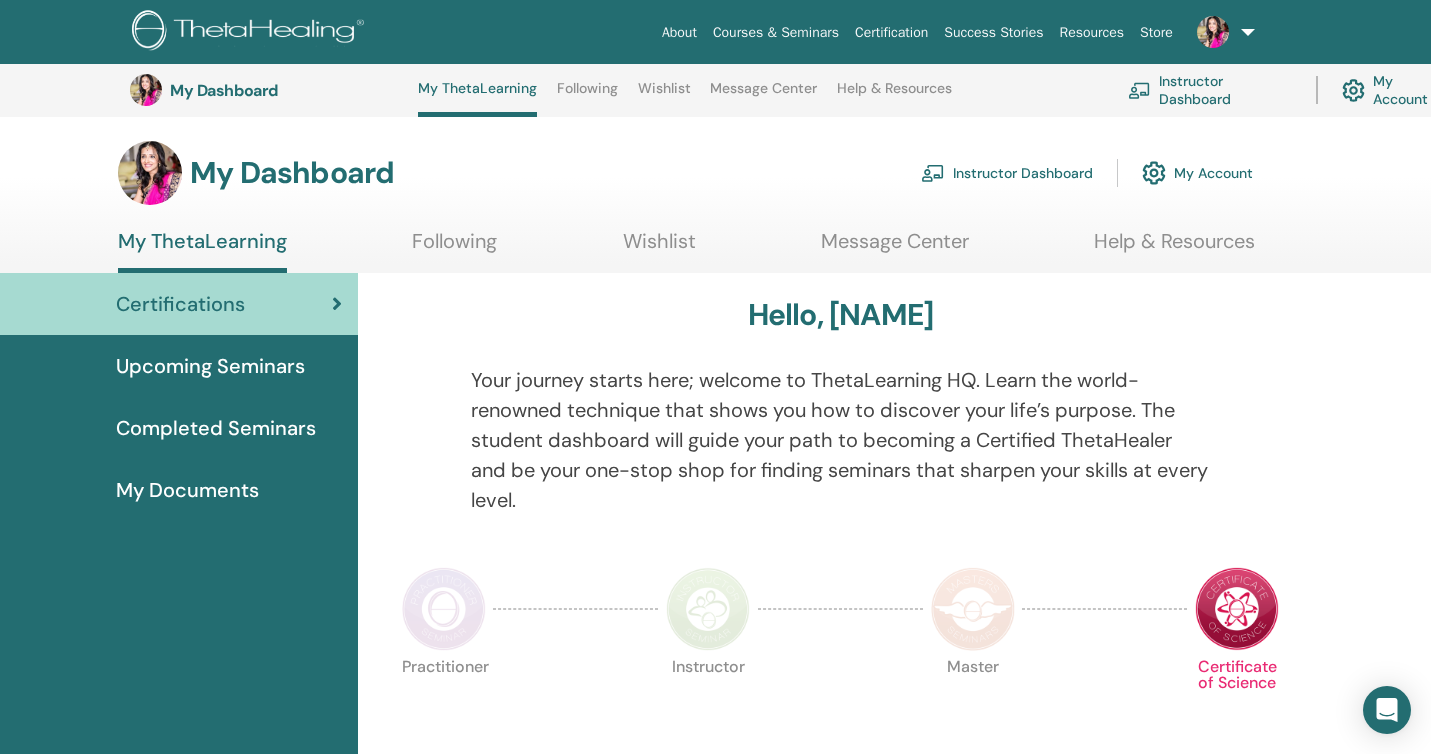scroll, scrollTop: 1137, scrollLeft: 0, axis: vertical 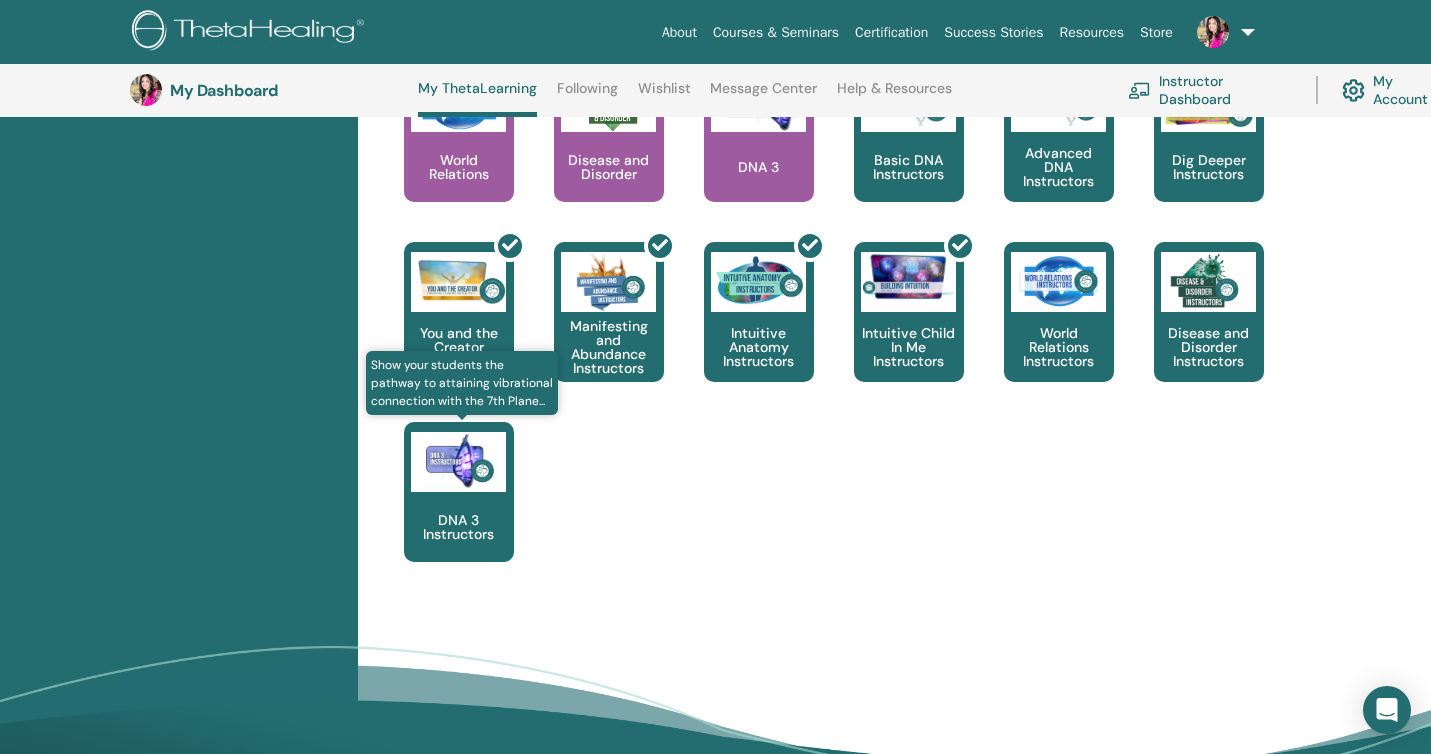 click at bounding box center (458, 462) 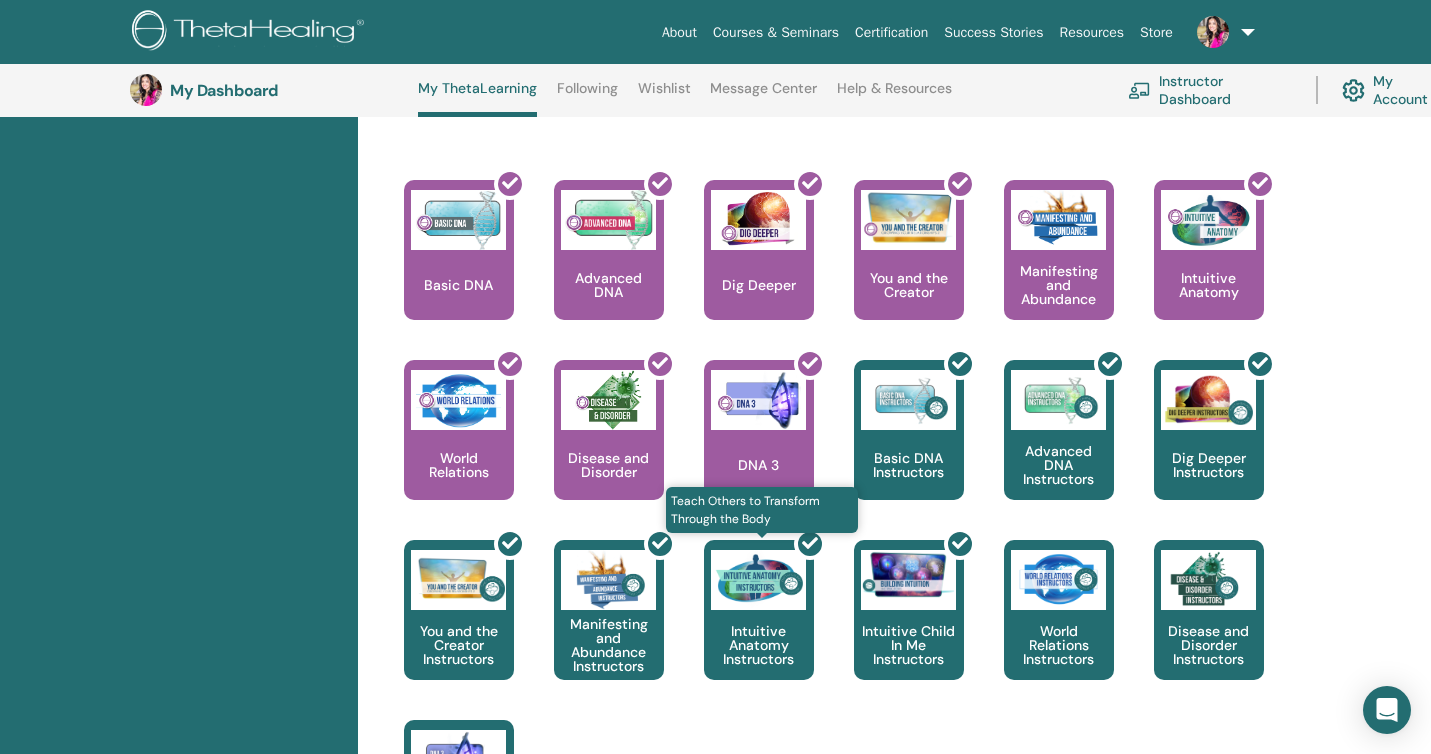scroll, scrollTop: 837, scrollLeft: 0, axis: vertical 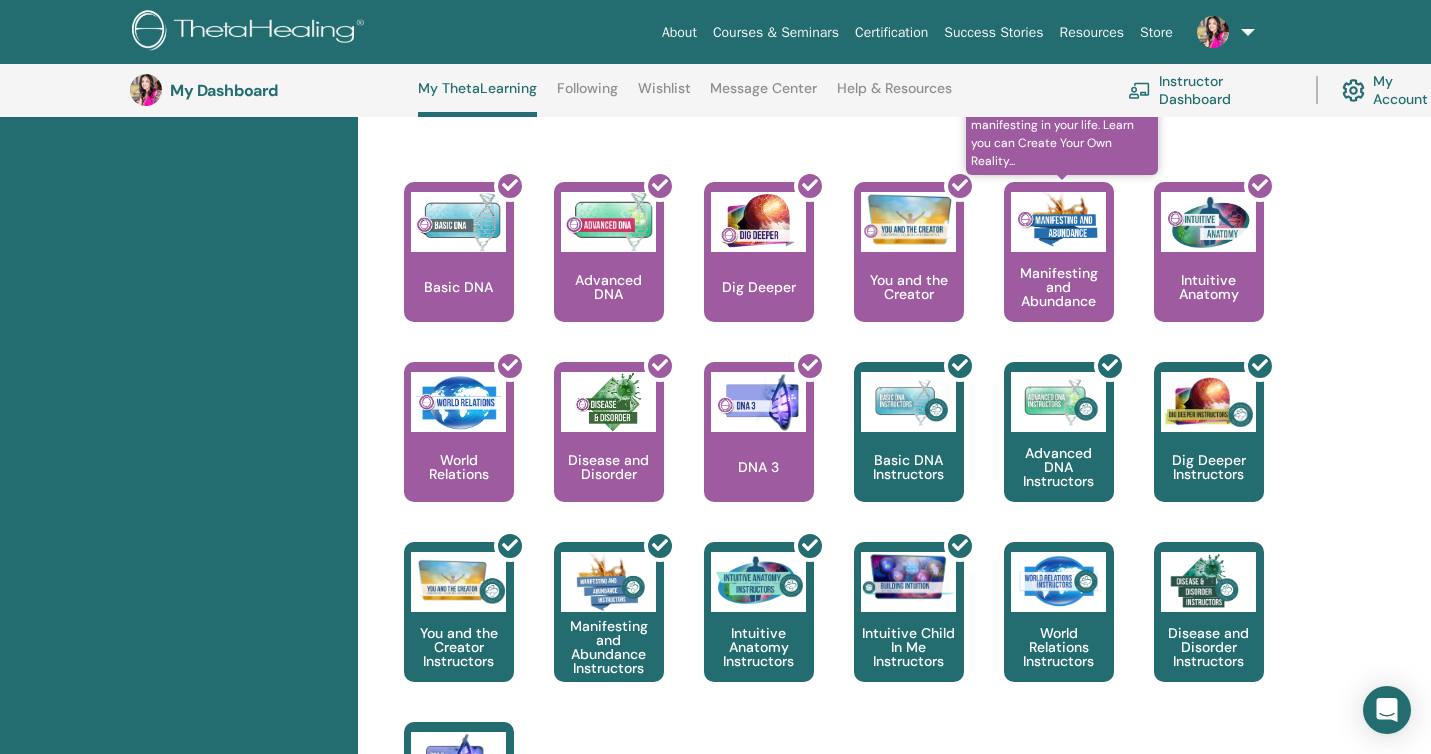 click at bounding box center [1058, 222] 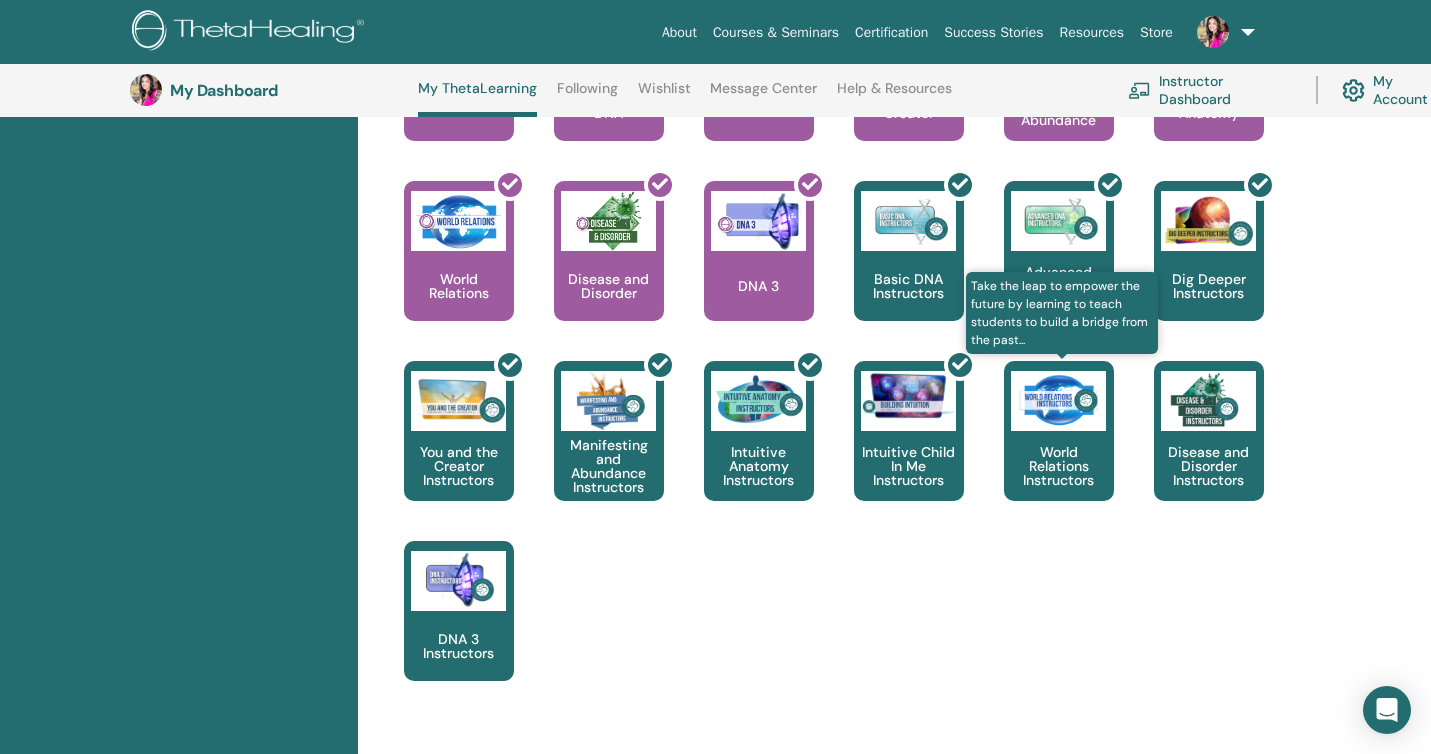 scroll, scrollTop: 1016, scrollLeft: 0, axis: vertical 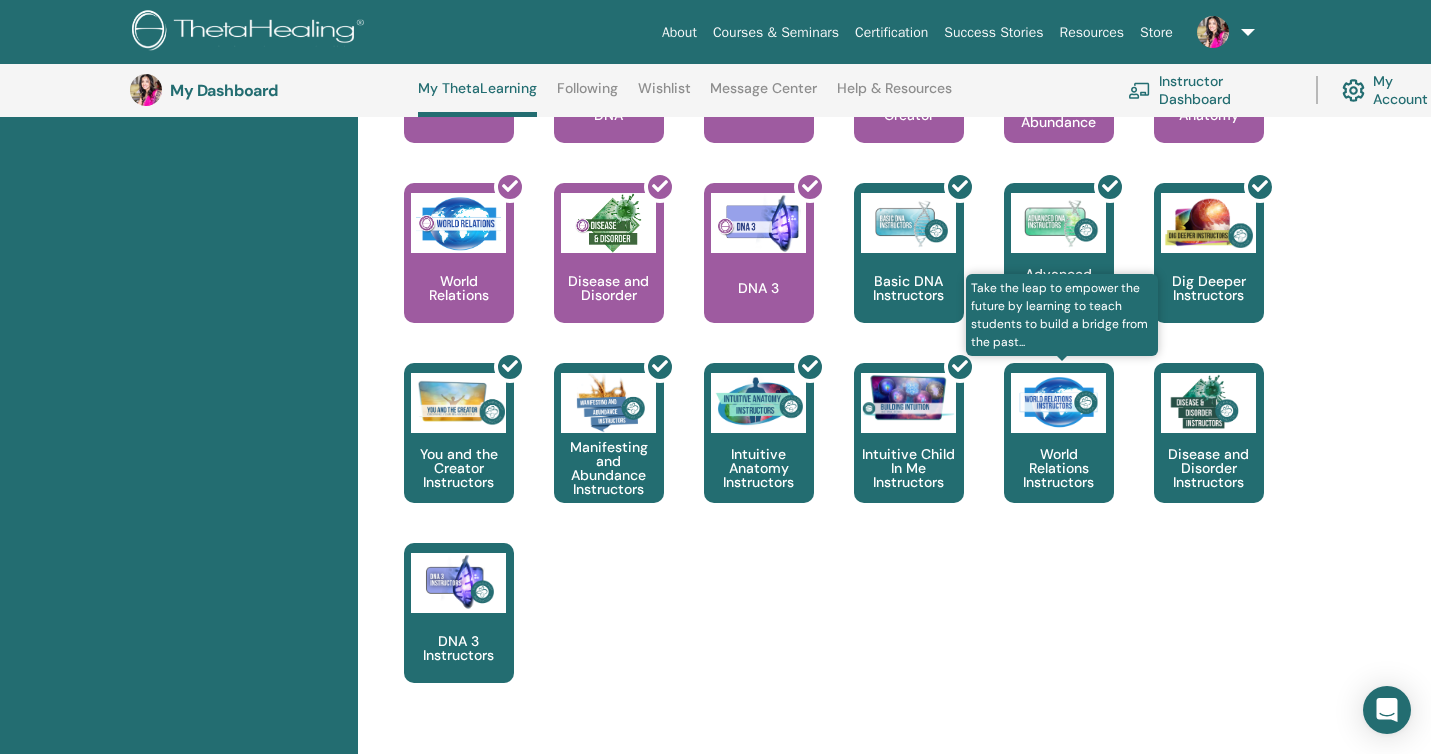 click at bounding box center (1058, 403) 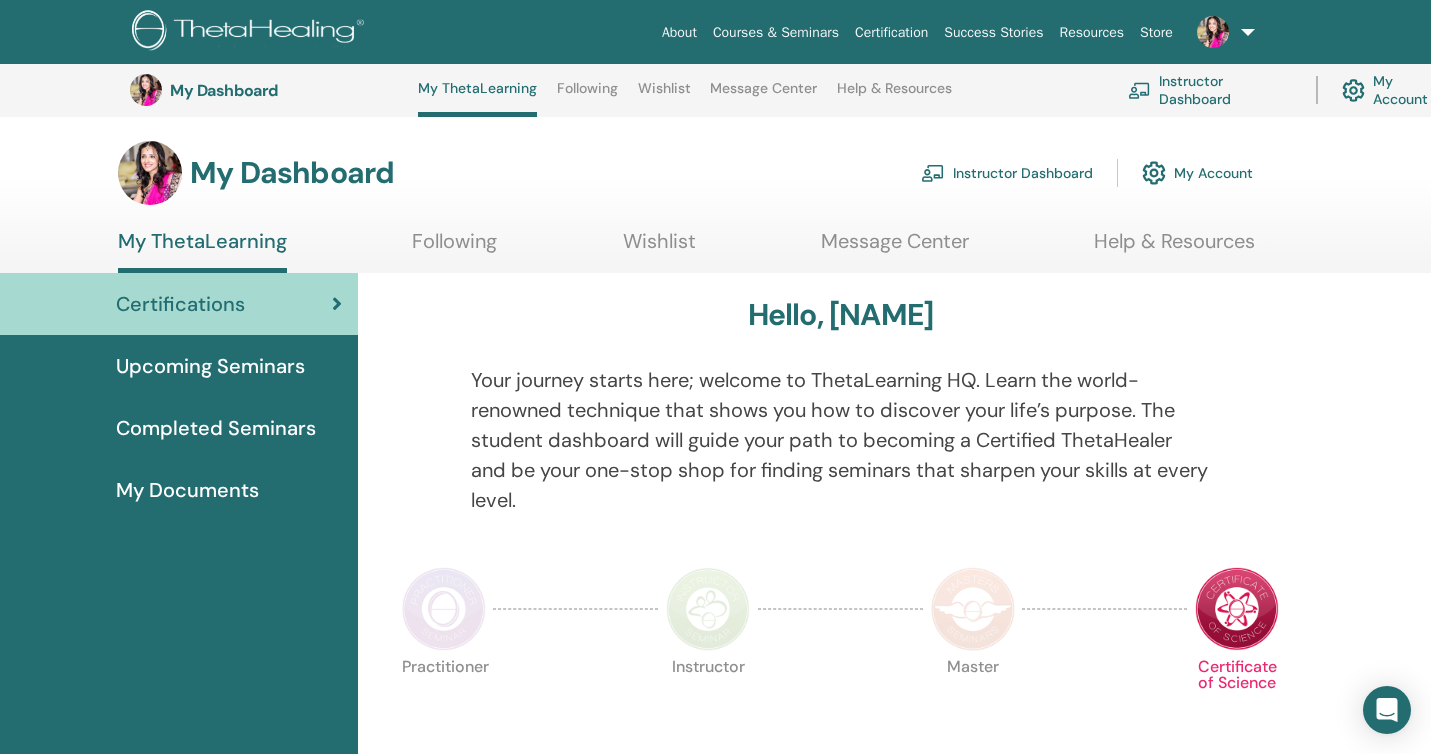 scroll, scrollTop: 1016, scrollLeft: 0, axis: vertical 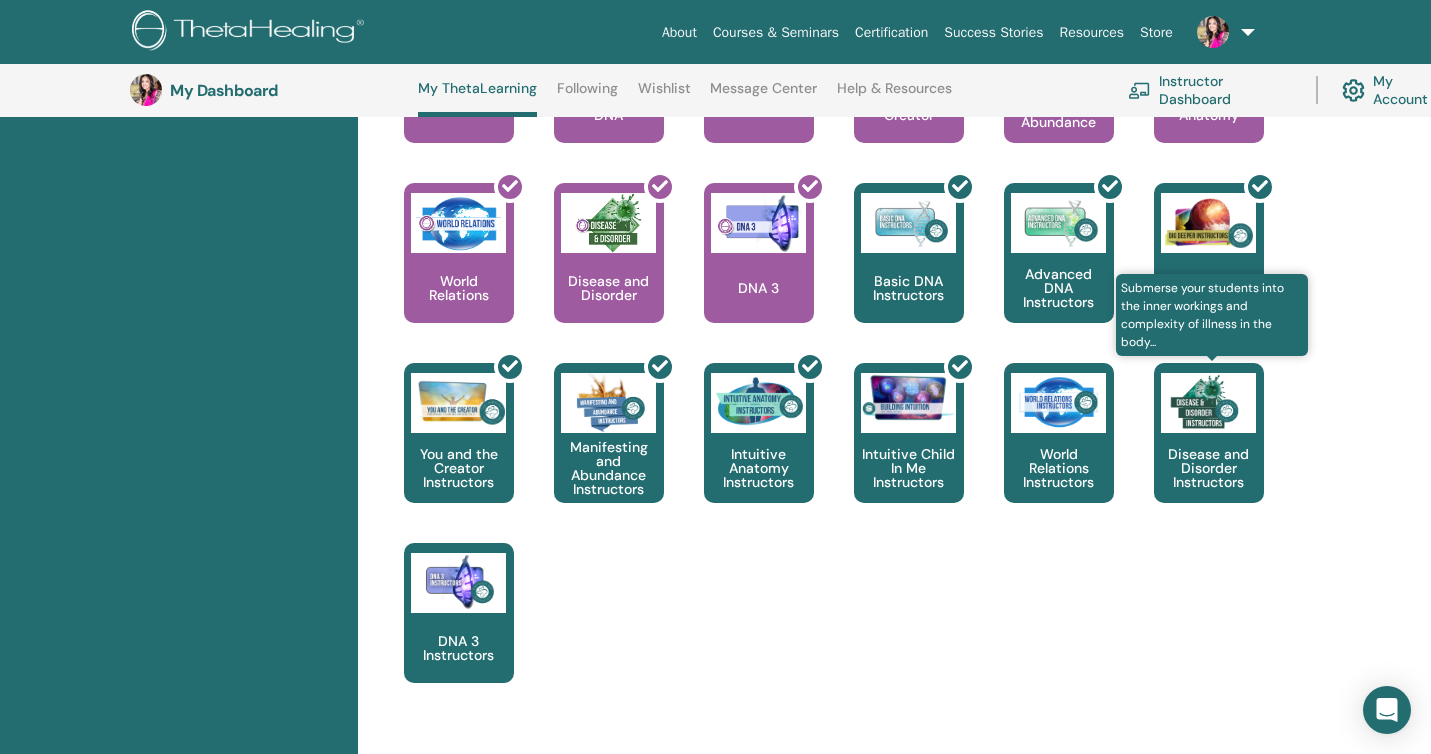 click on "Disease and Disorder Instructors" at bounding box center [1209, 468] 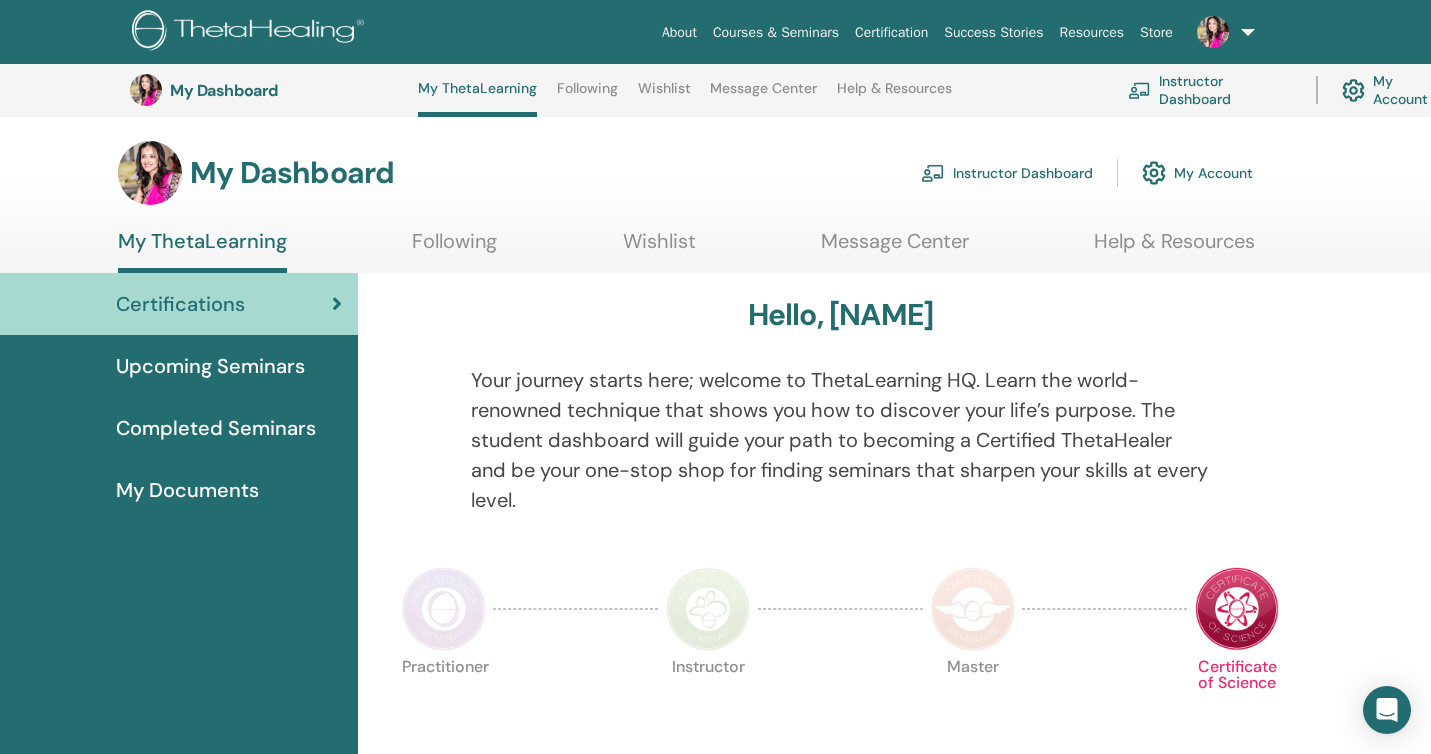 scroll, scrollTop: 1016, scrollLeft: 0, axis: vertical 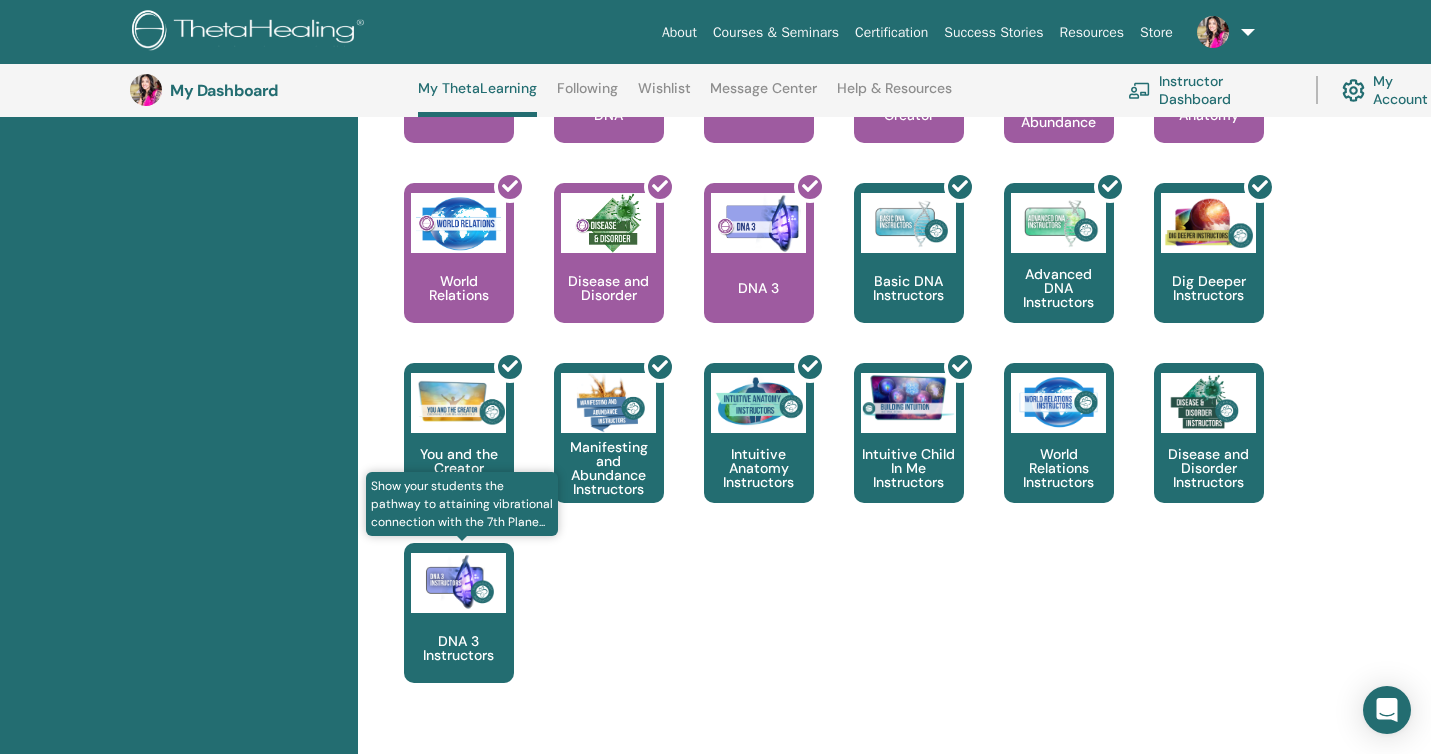 click at bounding box center (458, 583) 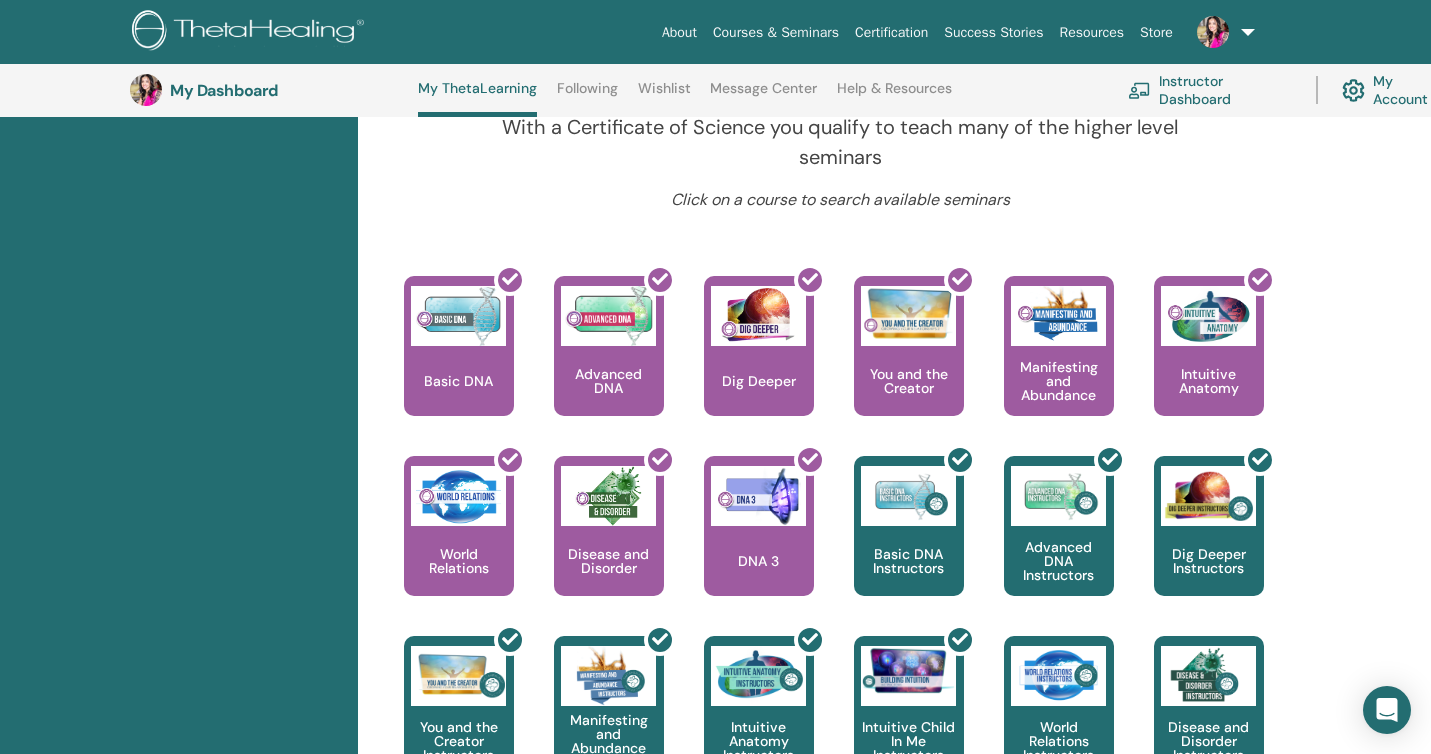 scroll, scrollTop: 718, scrollLeft: 0, axis: vertical 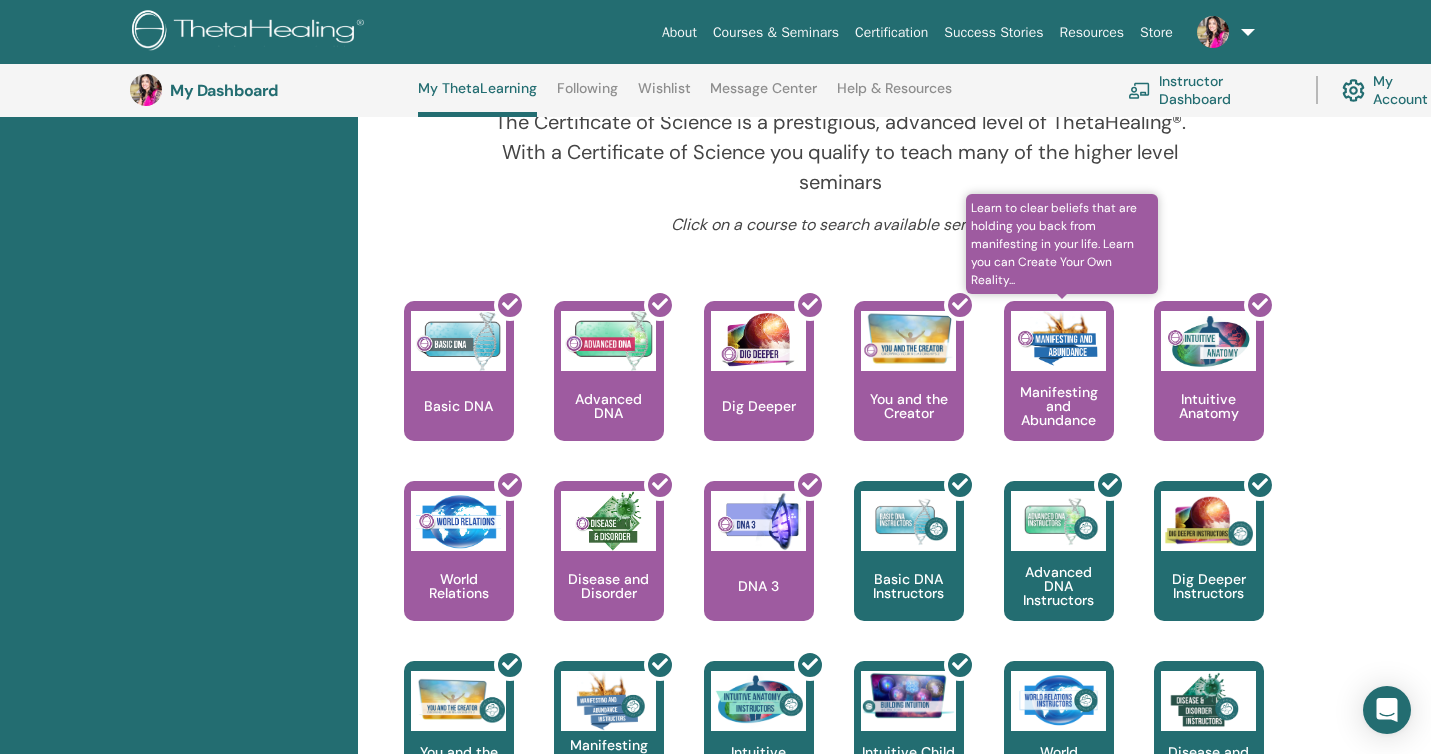 click at bounding box center [1058, 341] 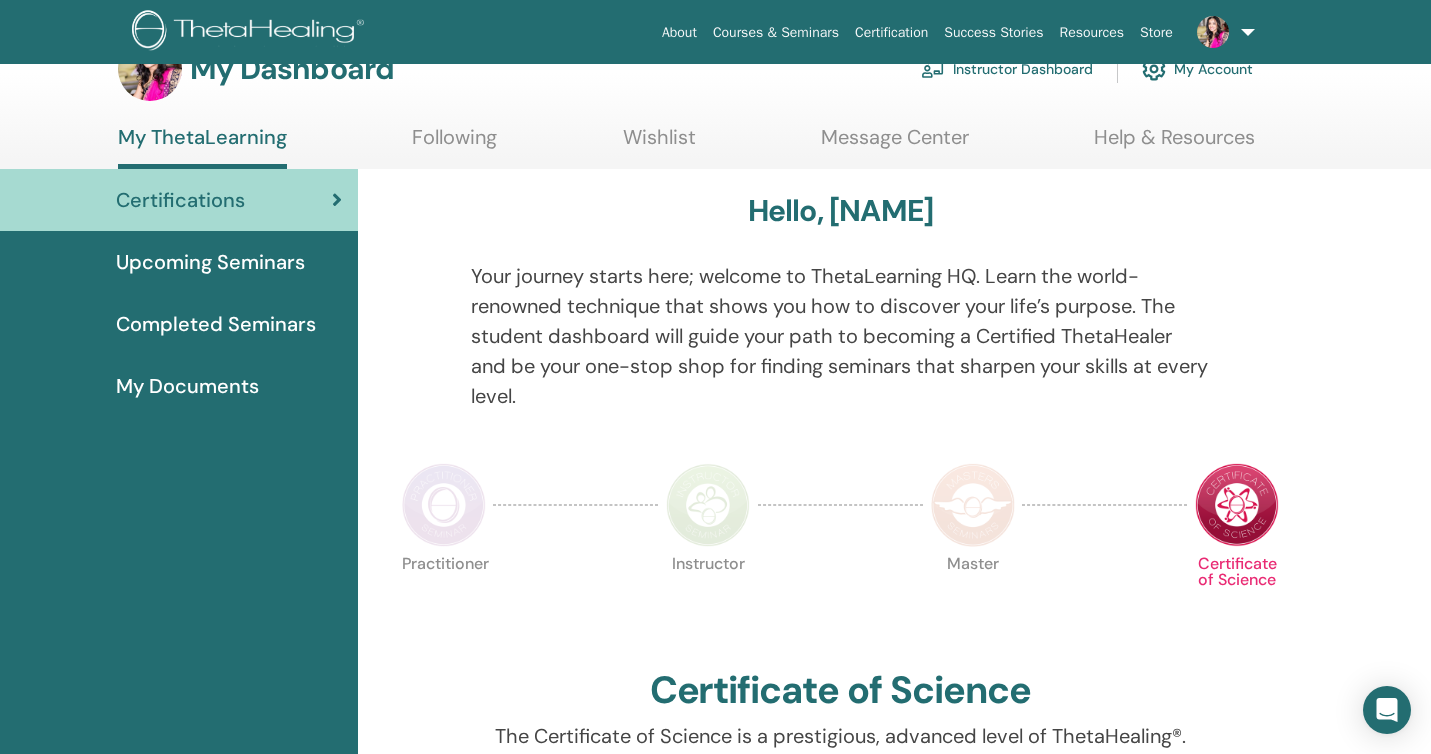 scroll, scrollTop: 0, scrollLeft: 0, axis: both 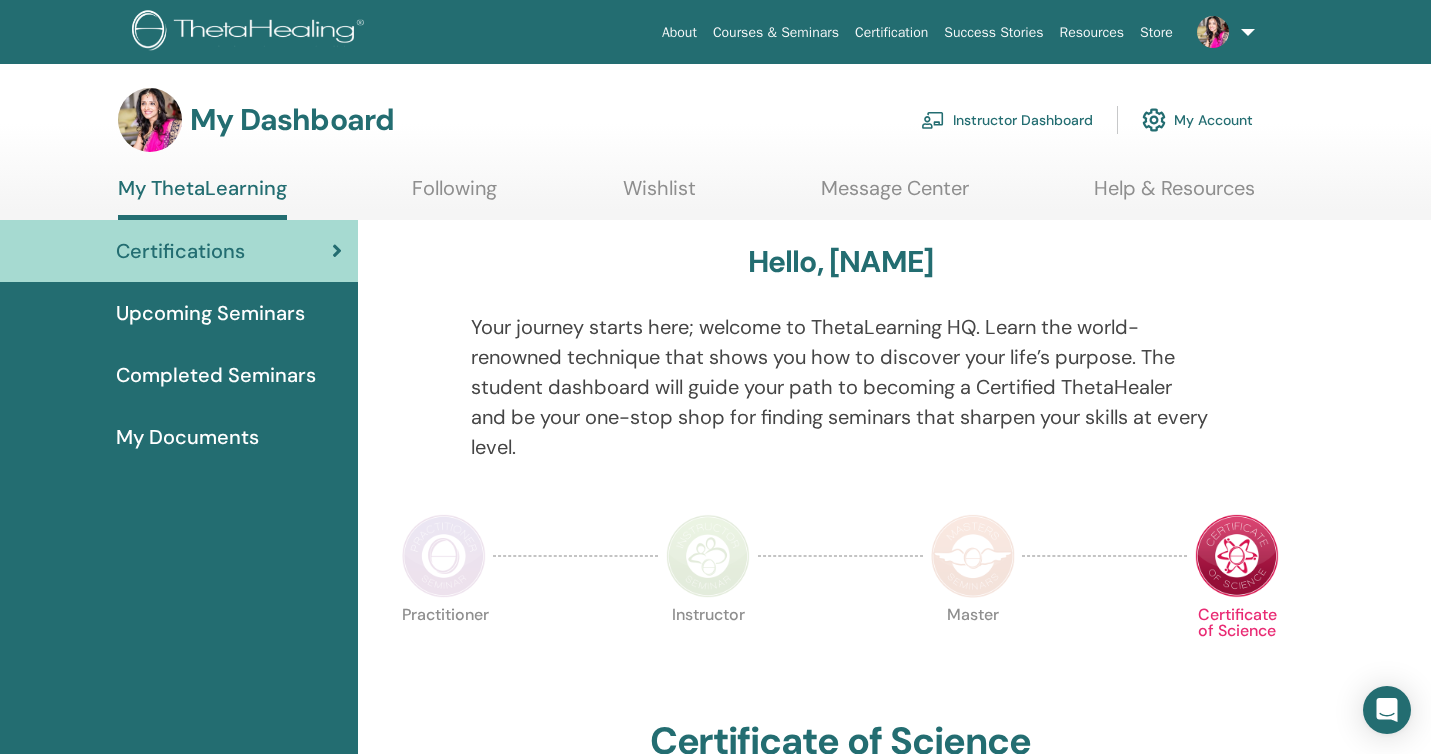 click on "Message Center" at bounding box center [895, 195] 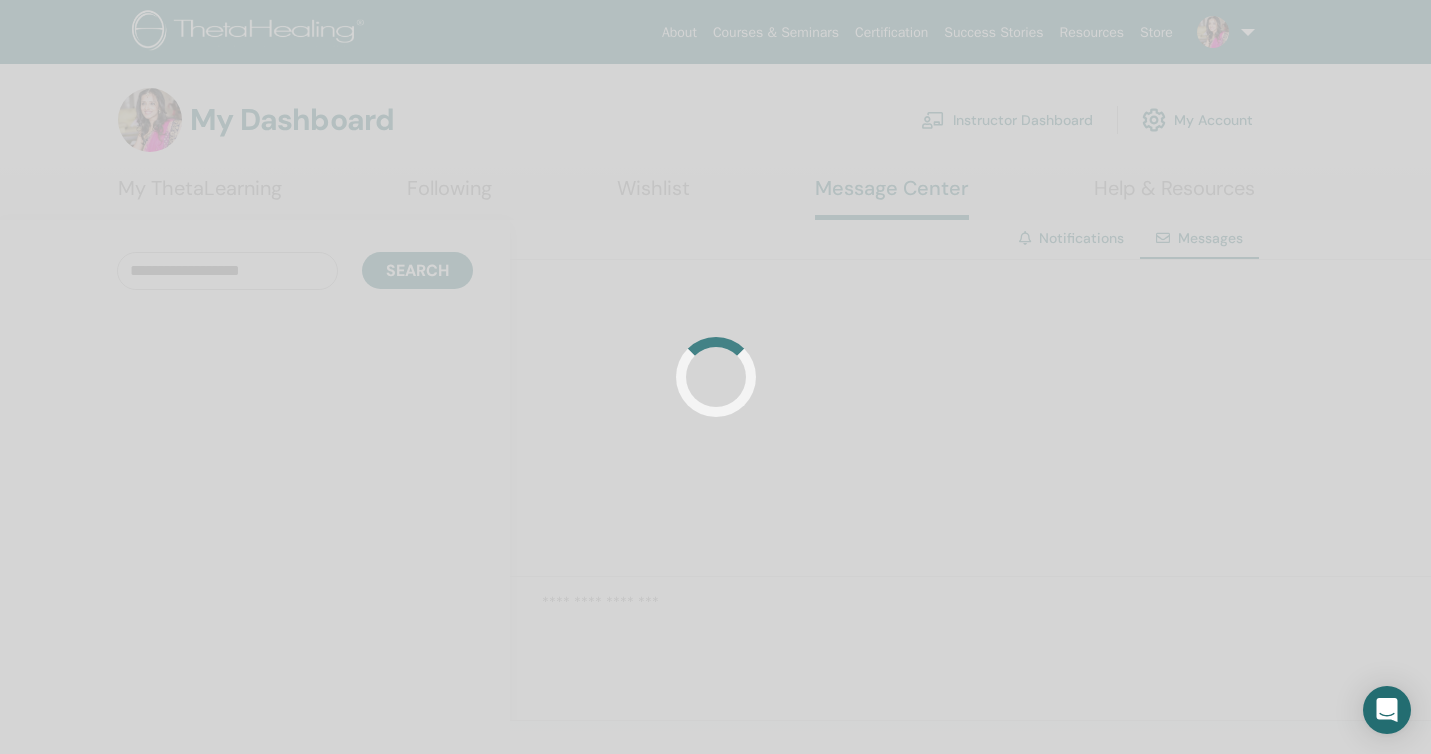 scroll, scrollTop: 0, scrollLeft: 0, axis: both 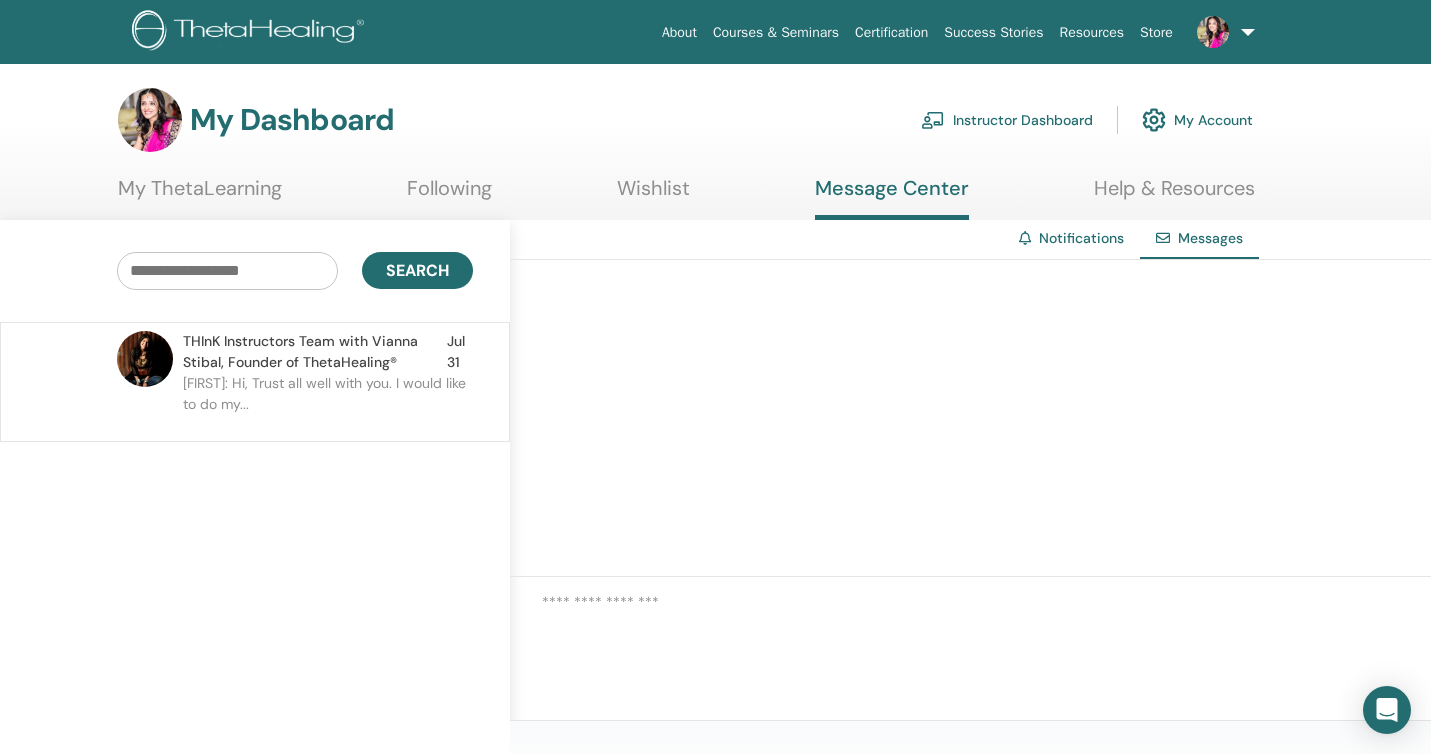 click on "Wishlist" at bounding box center [653, 195] 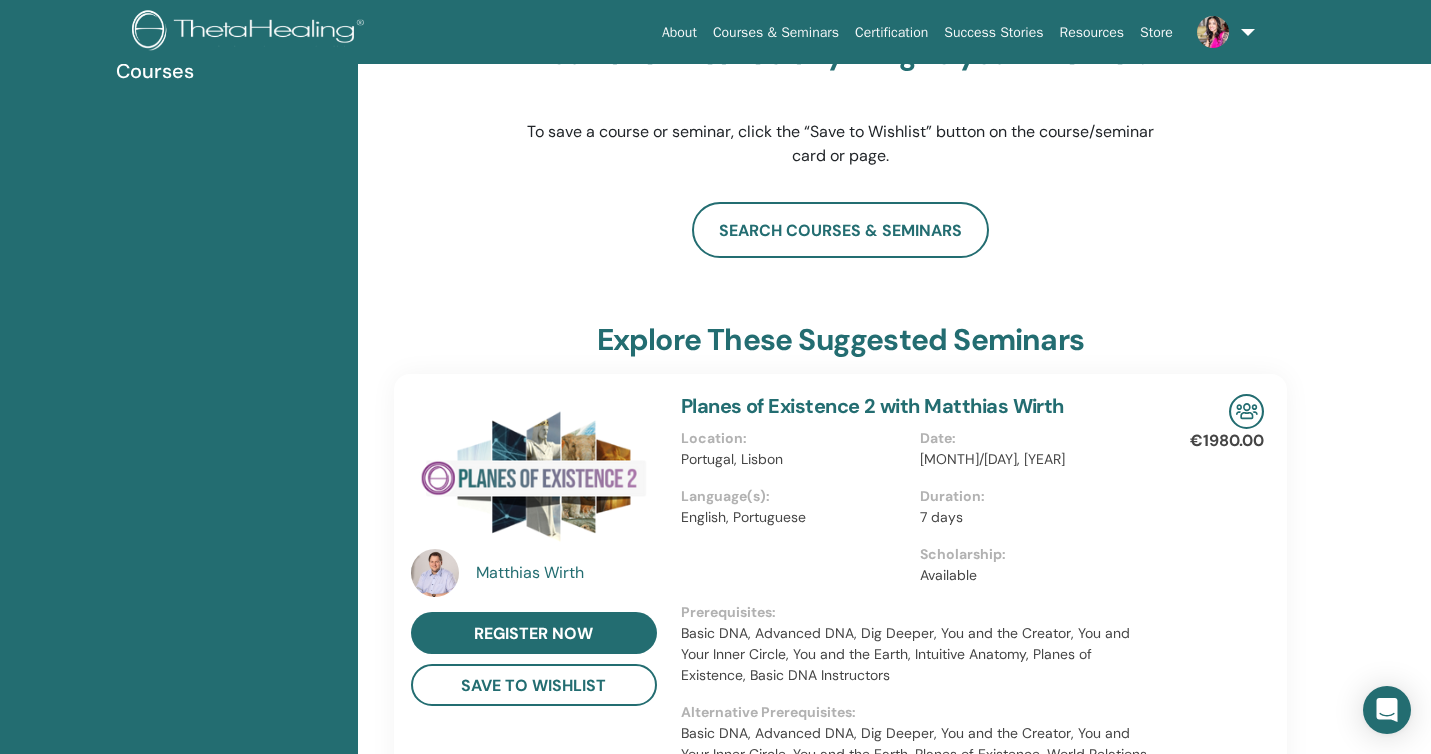 scroll, scrollTop: 0, scrollLeft: 0, axis: both 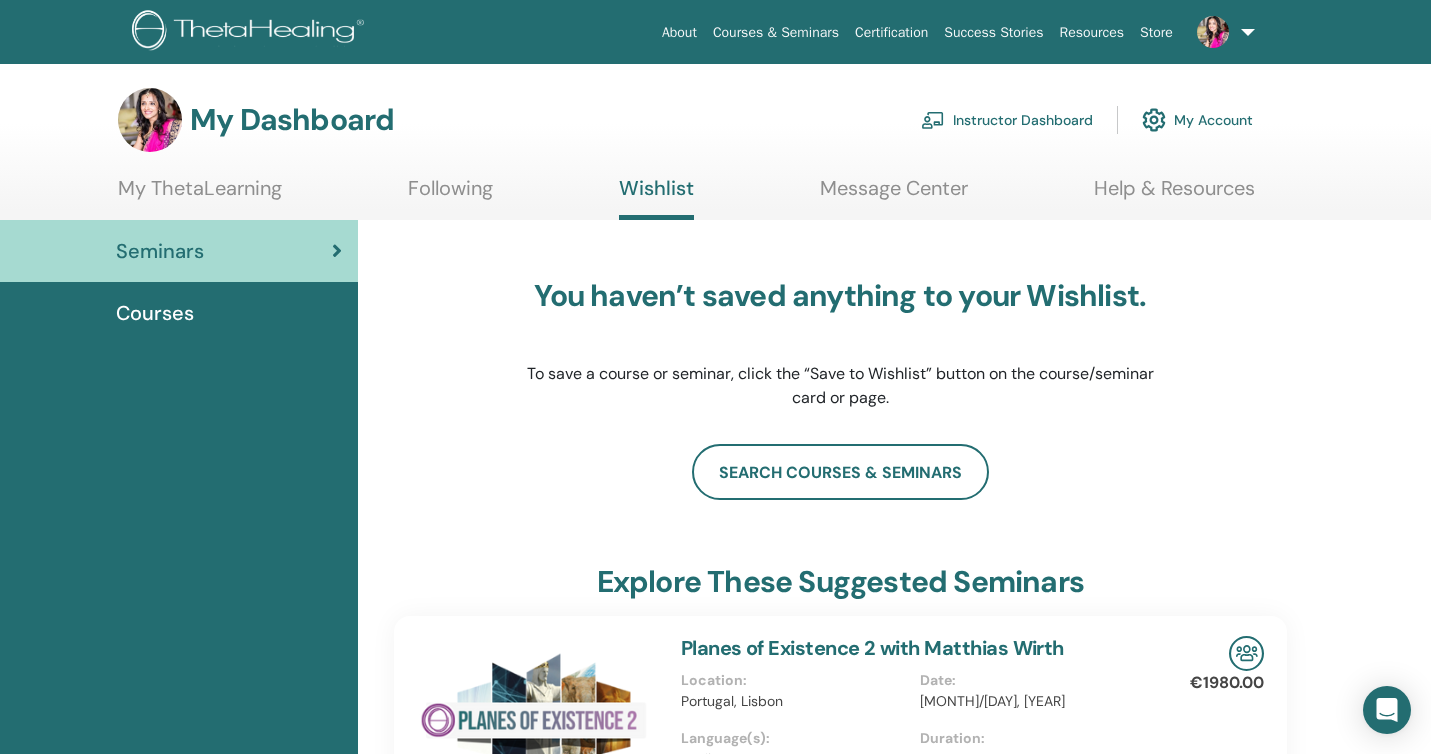 click on "My ThetaLearning" at bounding box center [200, 195] 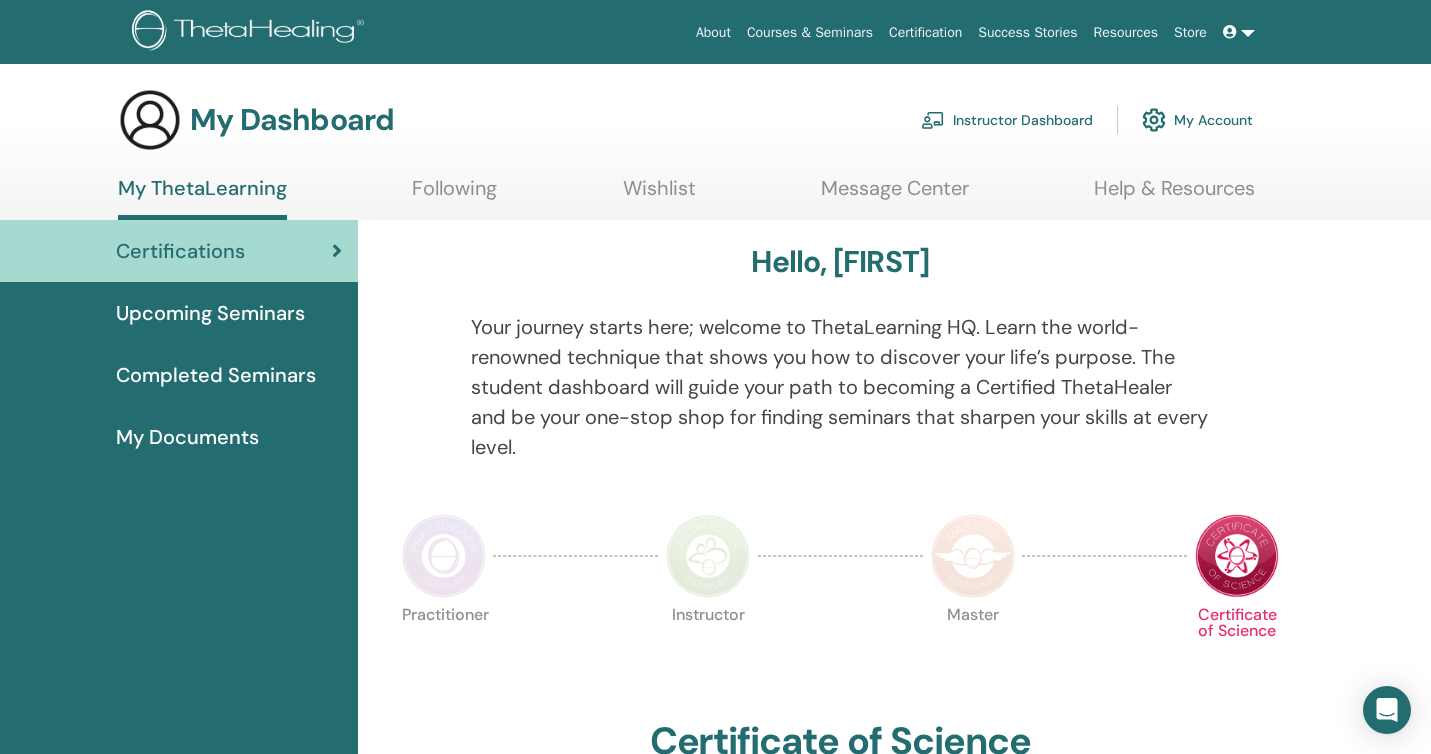 scroll, scrollTop: 0, scrollLeft: 0, axis: both 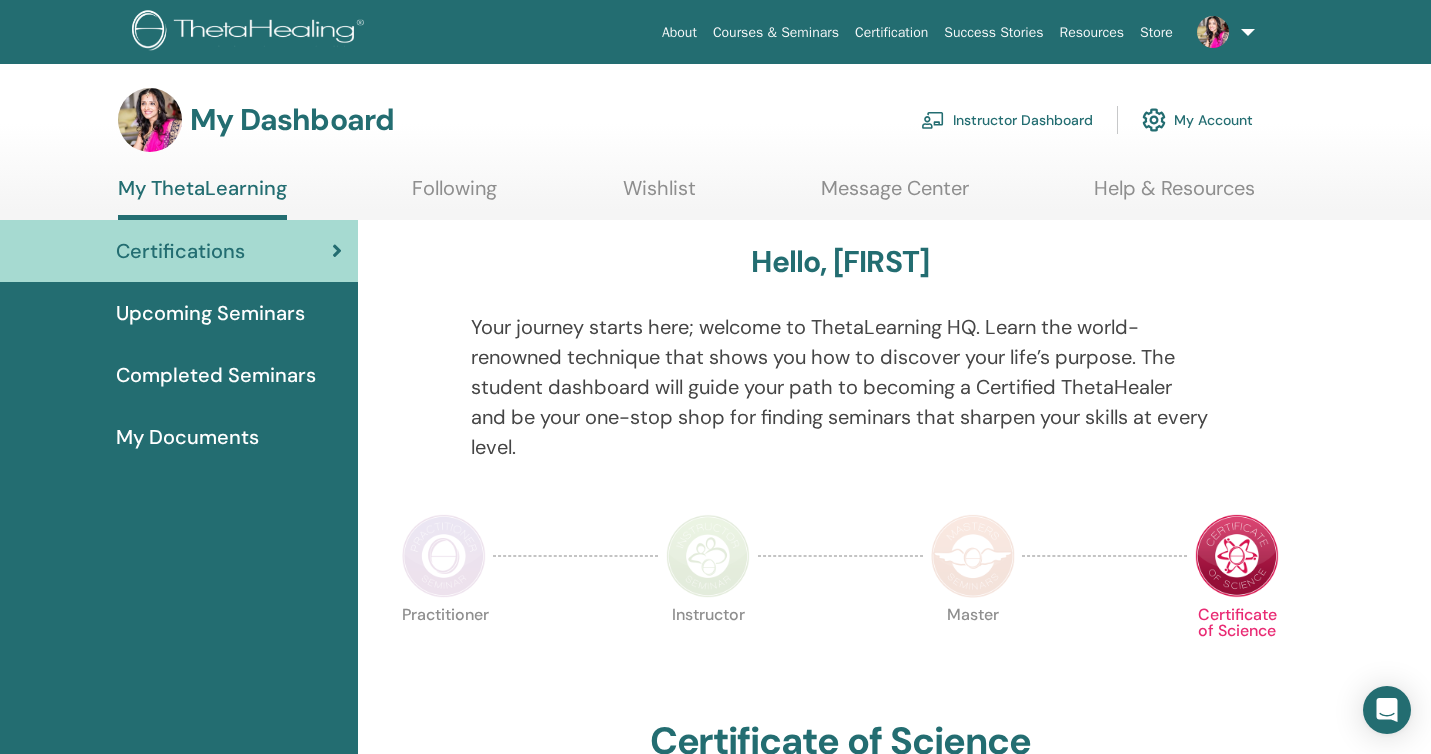 click on "Completed Seminars" at bounding box center [216, 375] 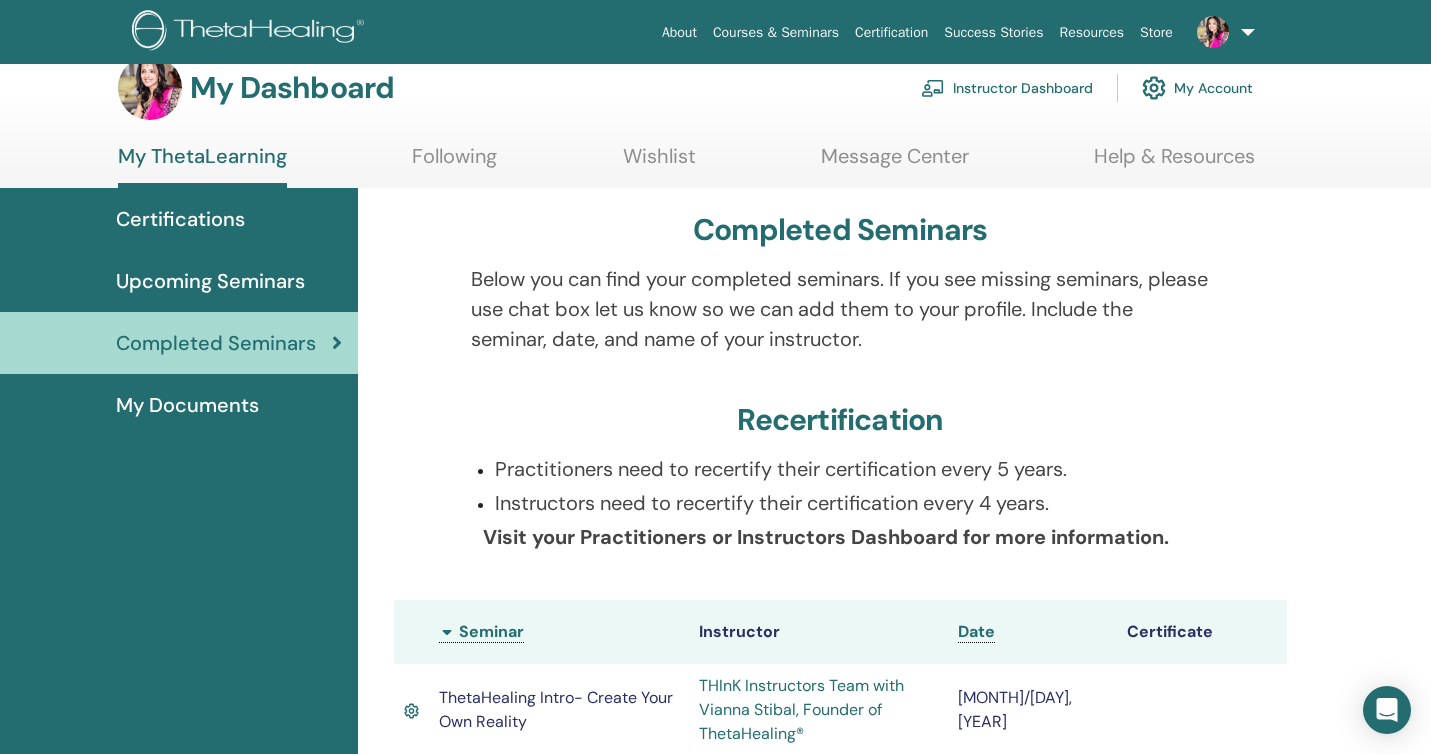 scroll, scrollTop: 0, scrollLeft: 0, axis: both 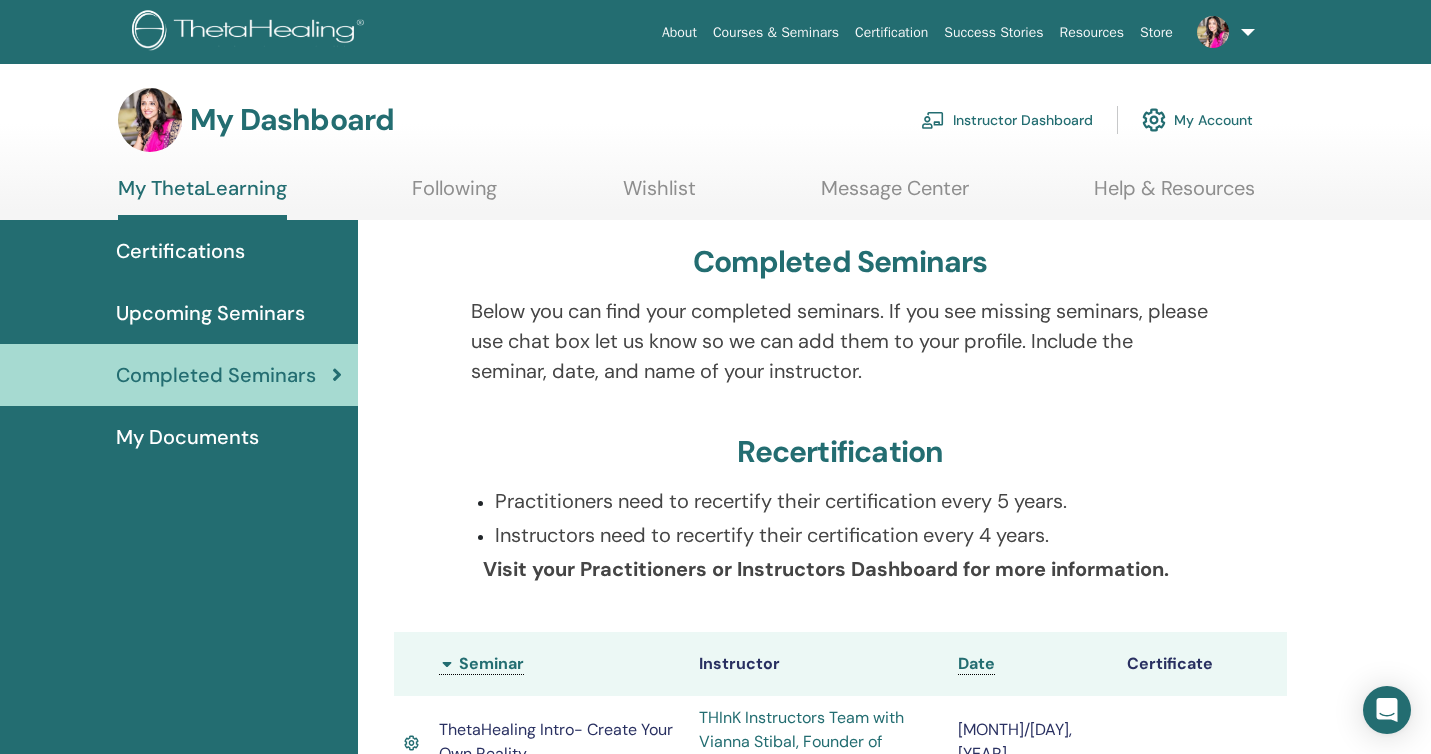 click on "Certifications" at bounding box center [180, 251] 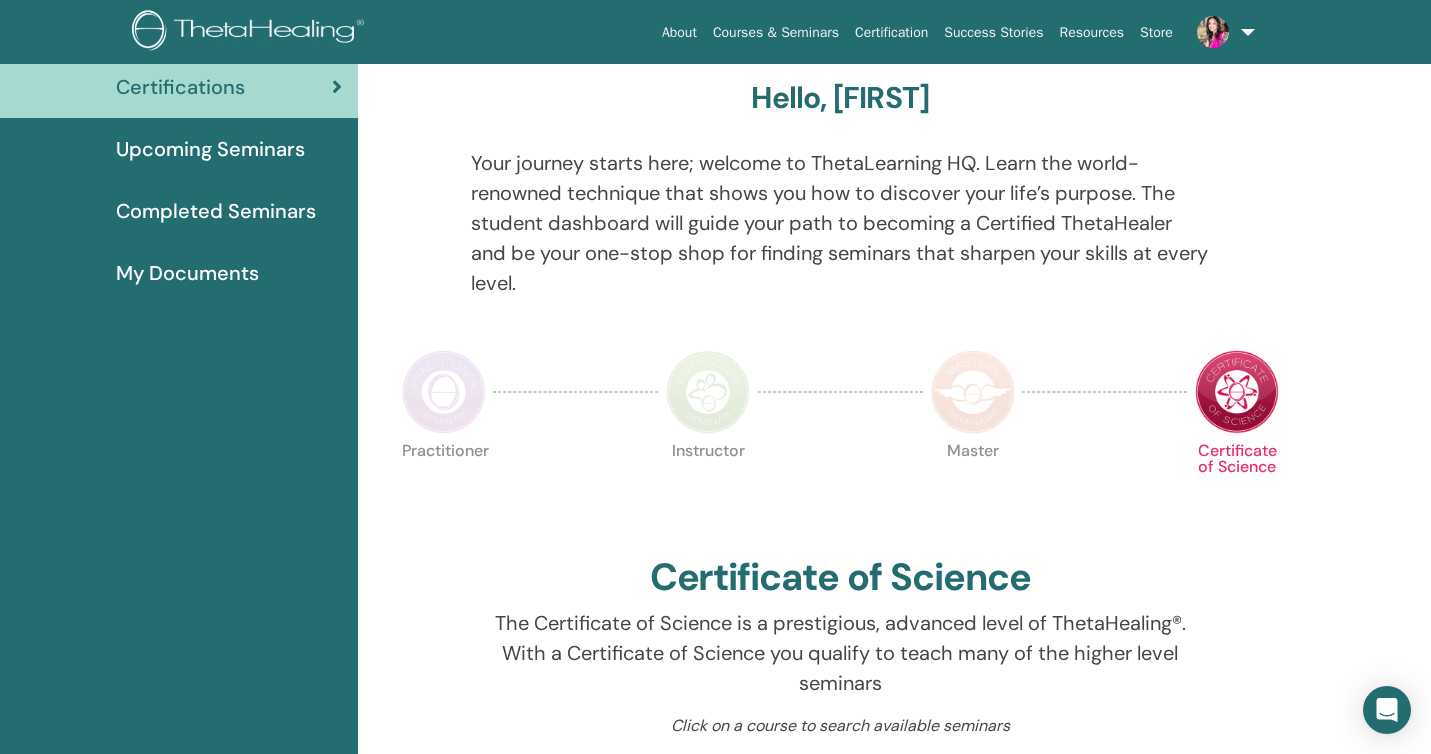 scroll, scrollTop: 0, scrollLeft: 0, axis: both 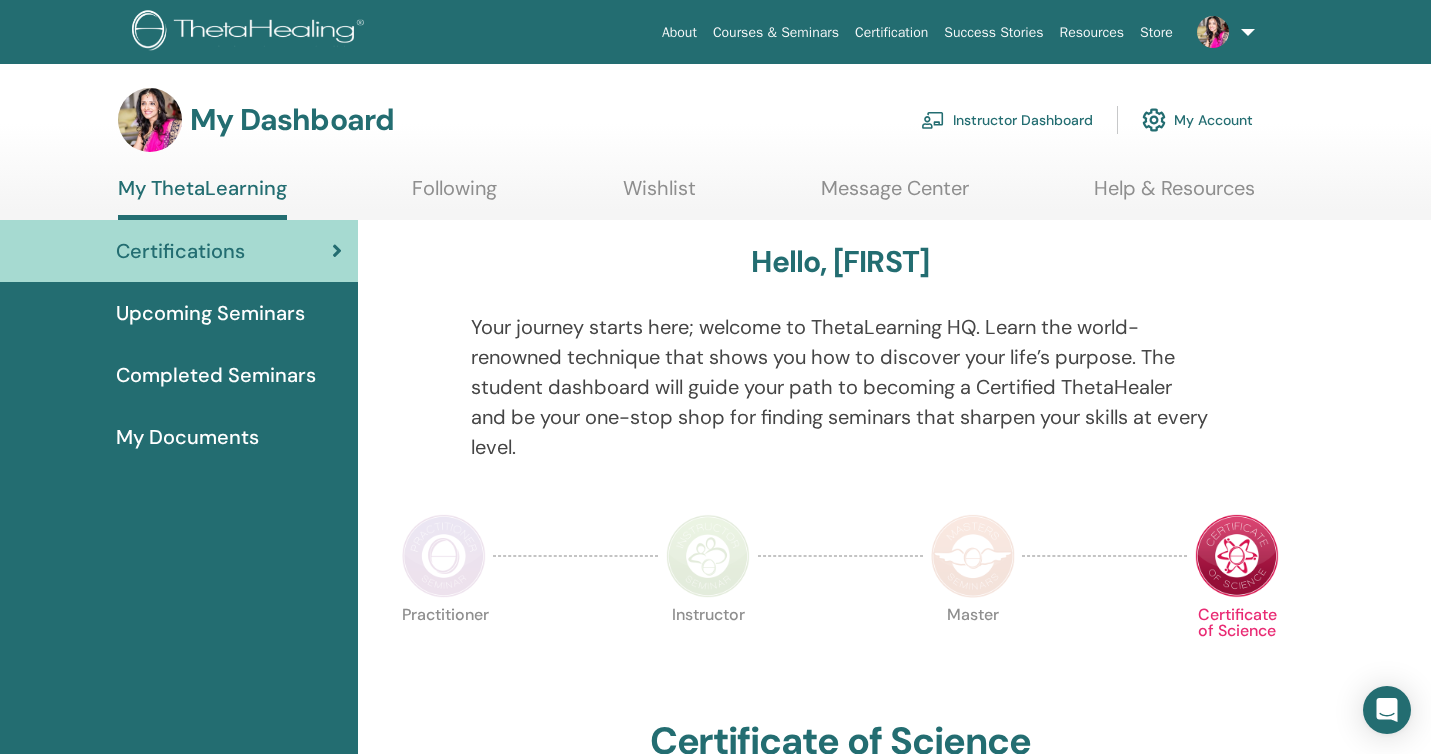 click on "Instructor Dashboard" at bounding box center (1007, 120) 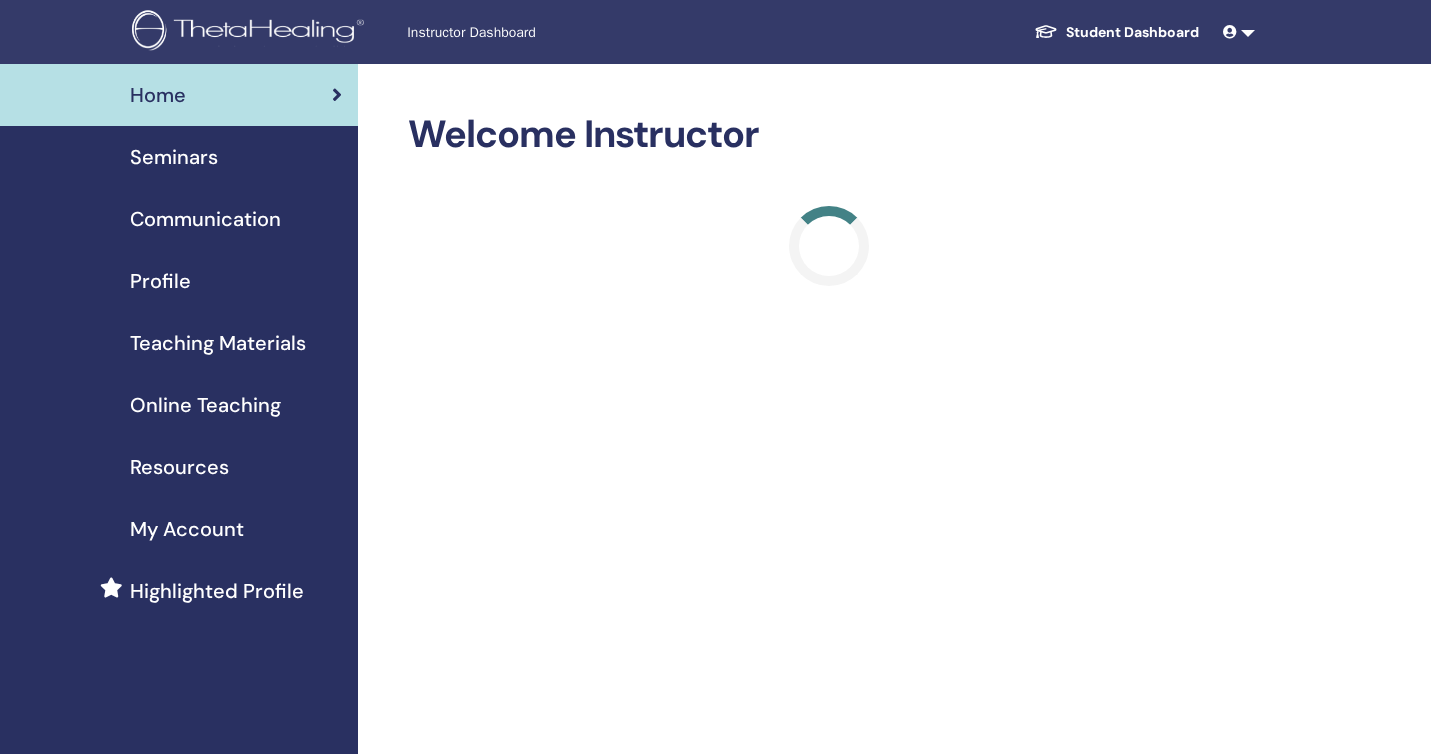 scroll, scrollTop: 0, scrollLeft: 0, axis: both 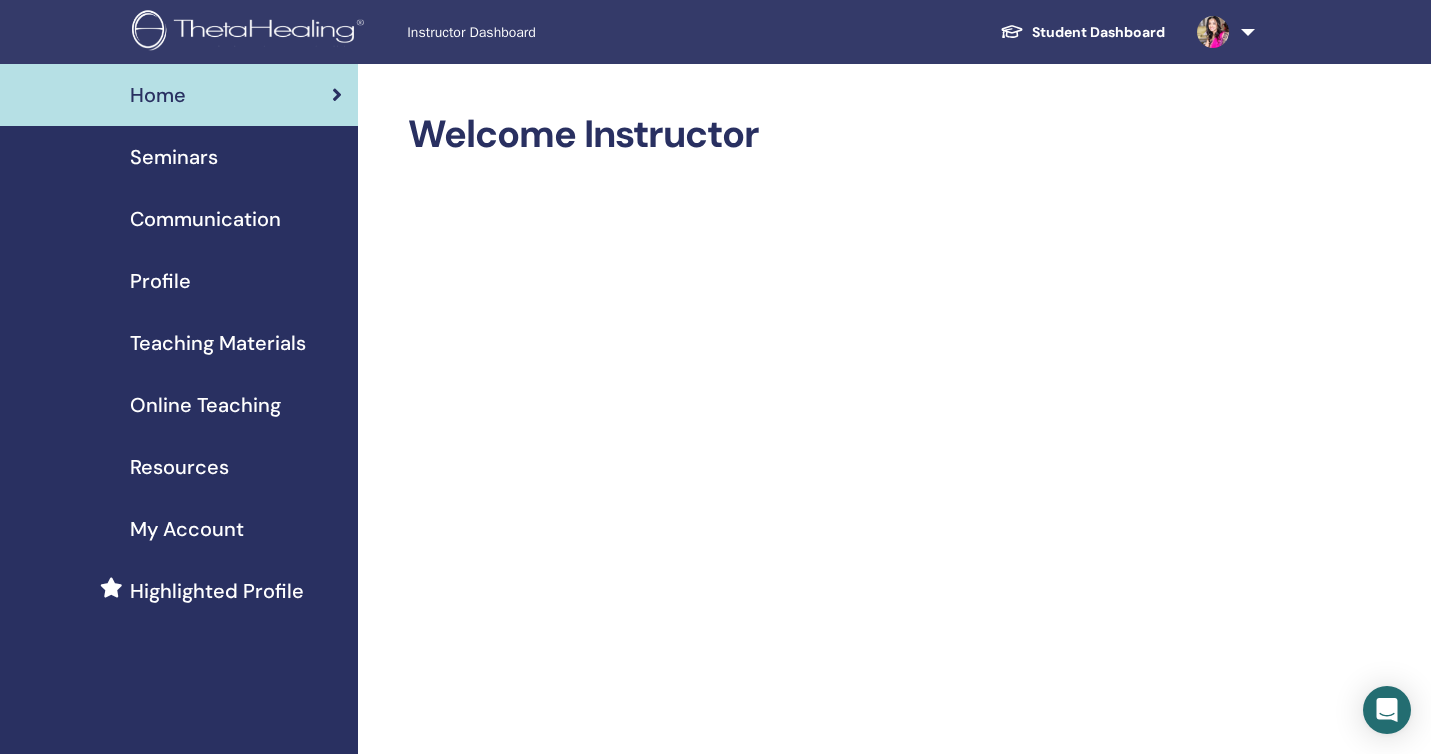 click on "Seminars" at bounding box center (174, 157) 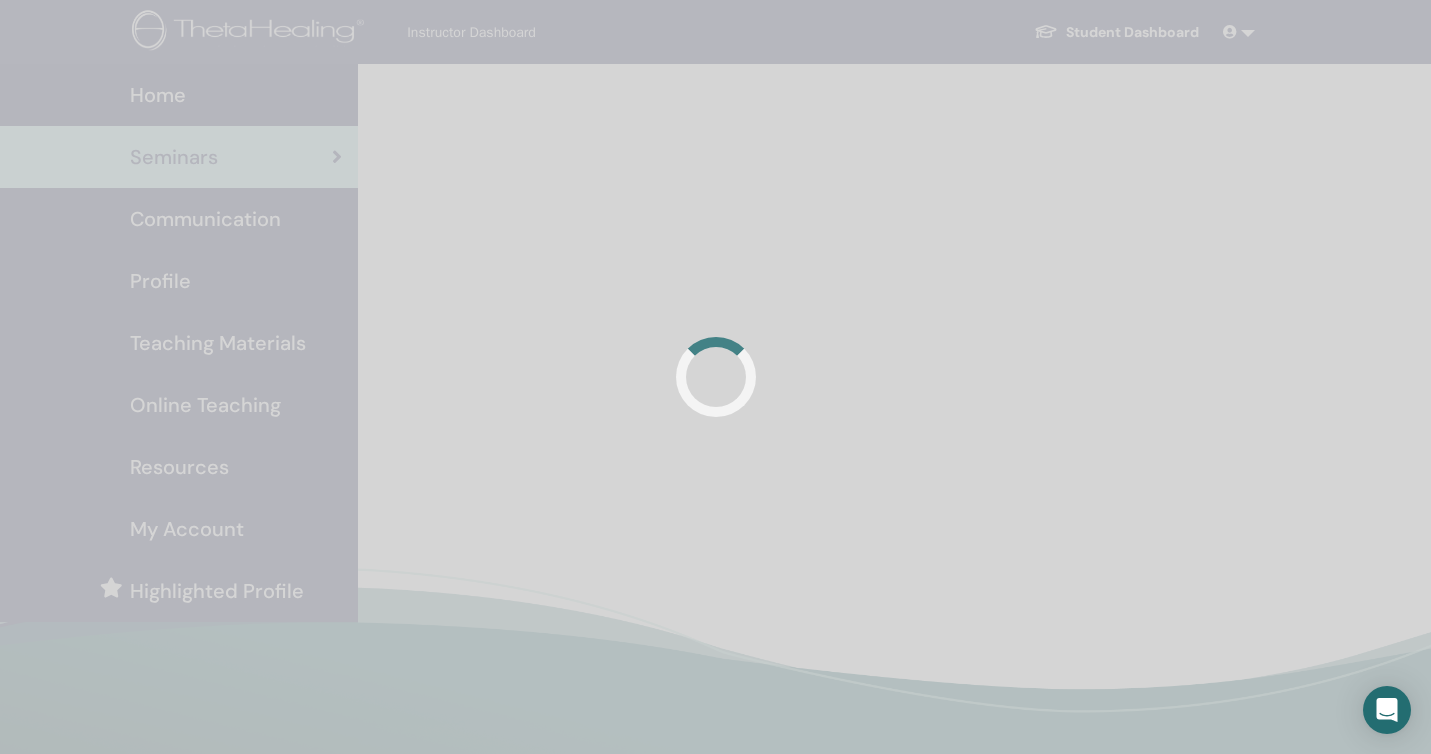 scroll, scrollTop: 0, scrollLeft: 0, axis: both 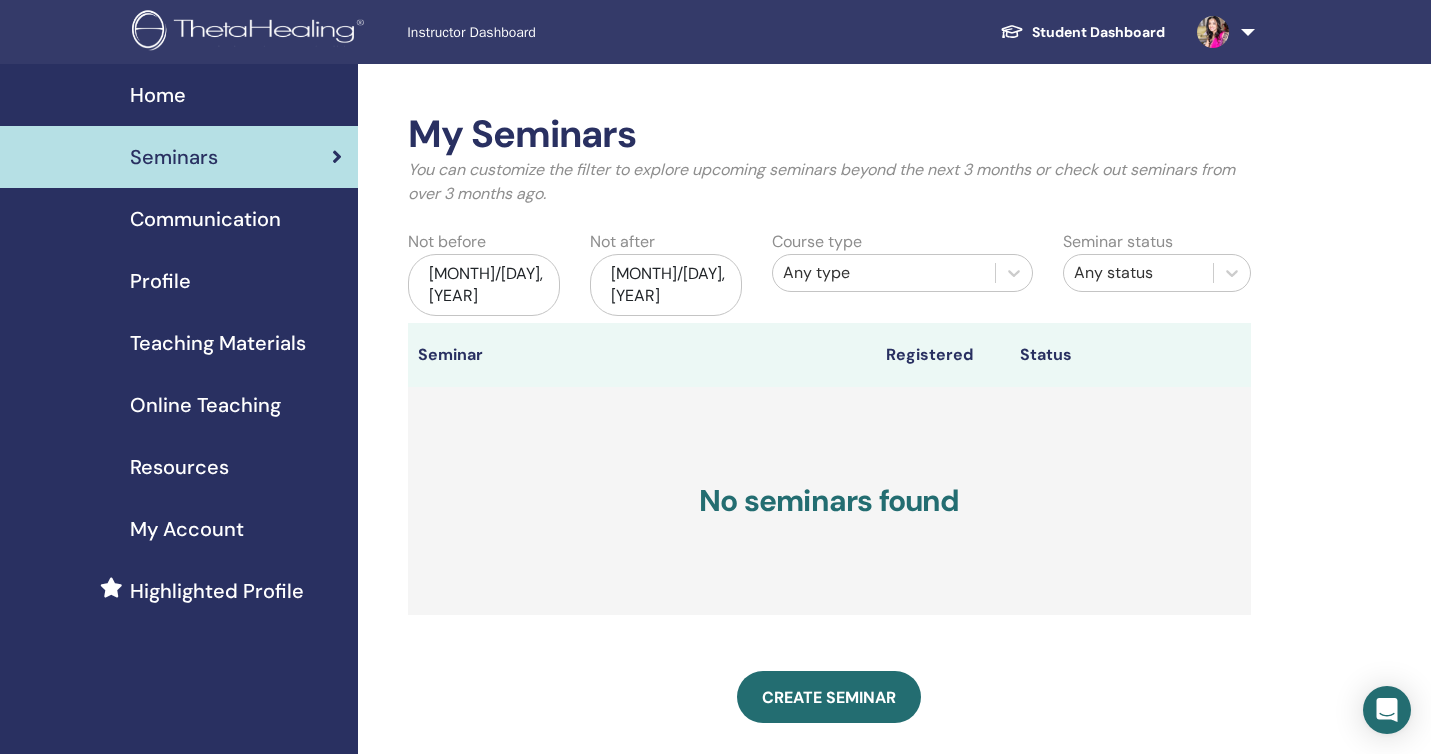 click on "Communication" at bounding box center (205, 219) 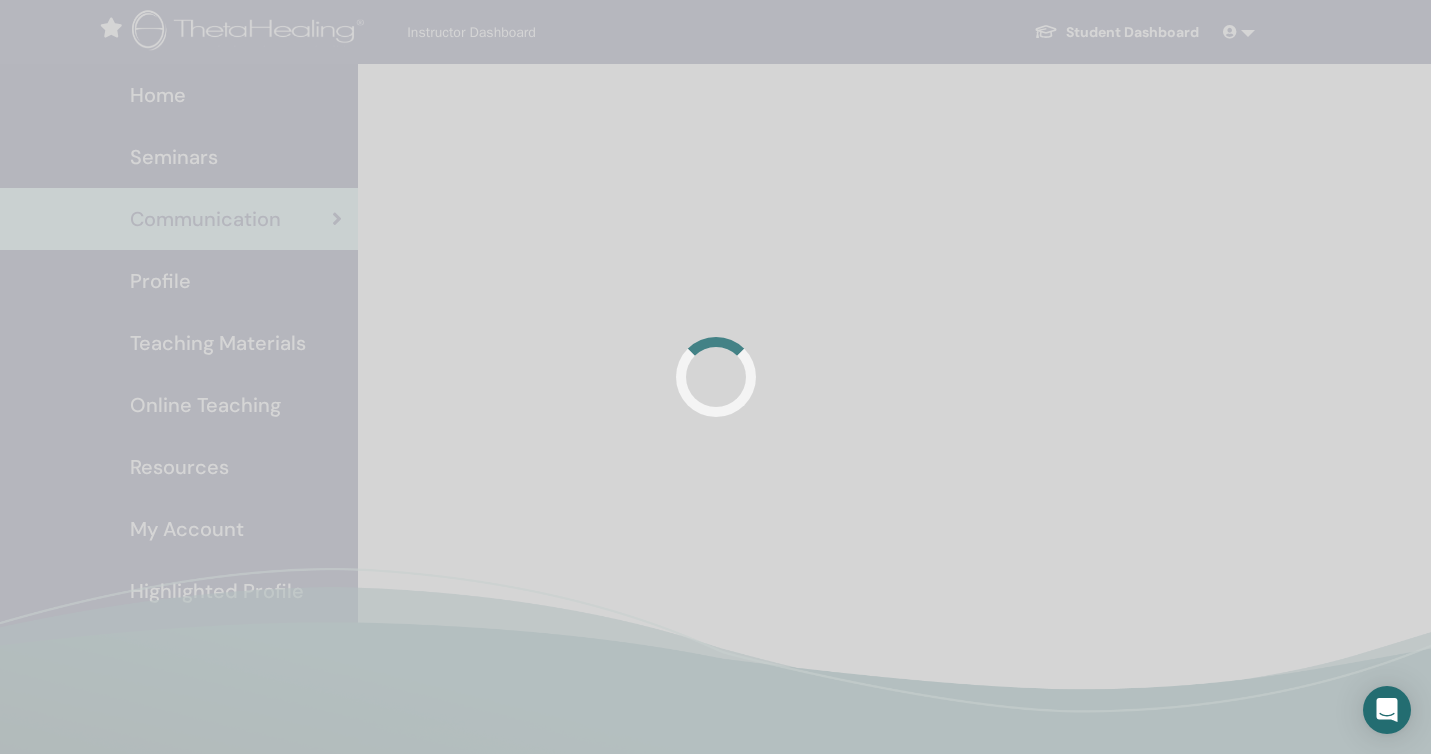 scroll, scrollTop: 0, scrollLeft: 0, axis: both 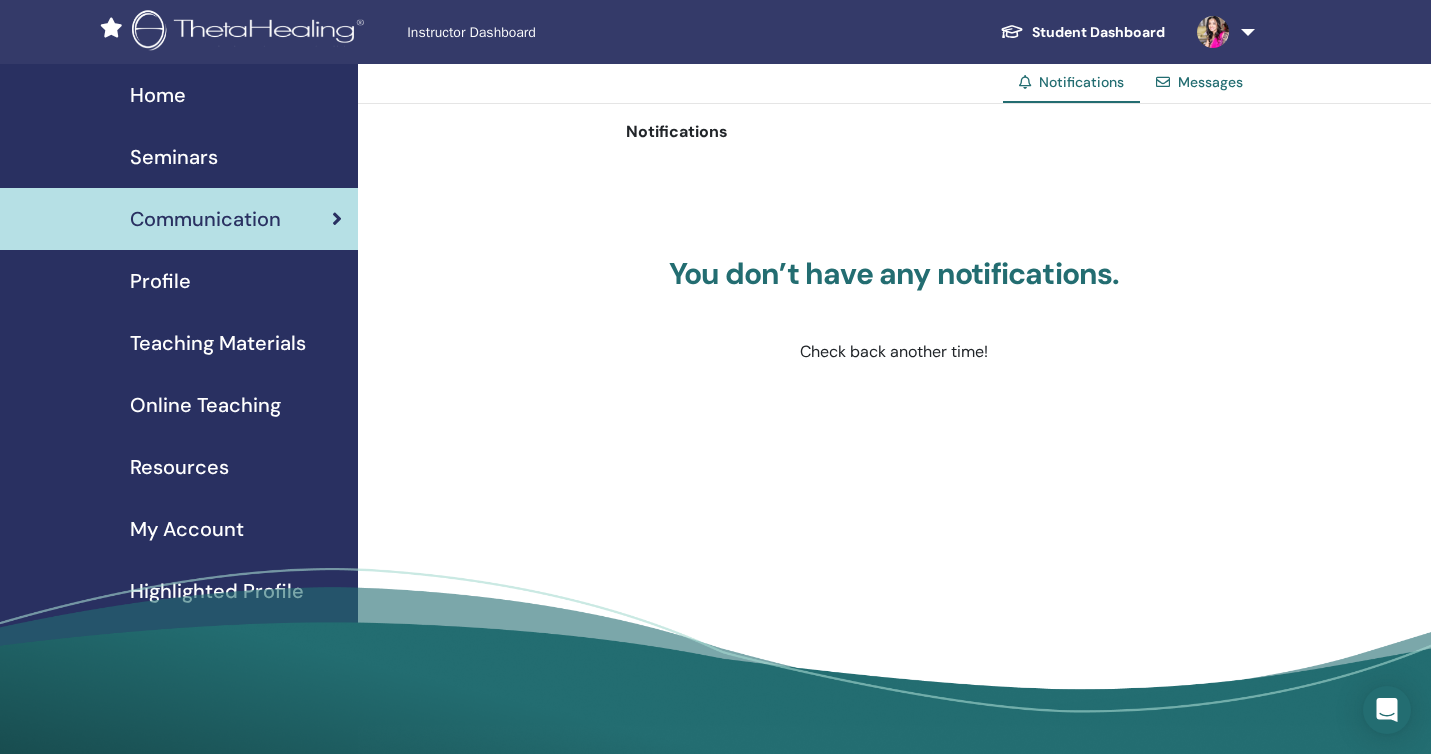 click on "Messages" at bounding box center [1210, 82] 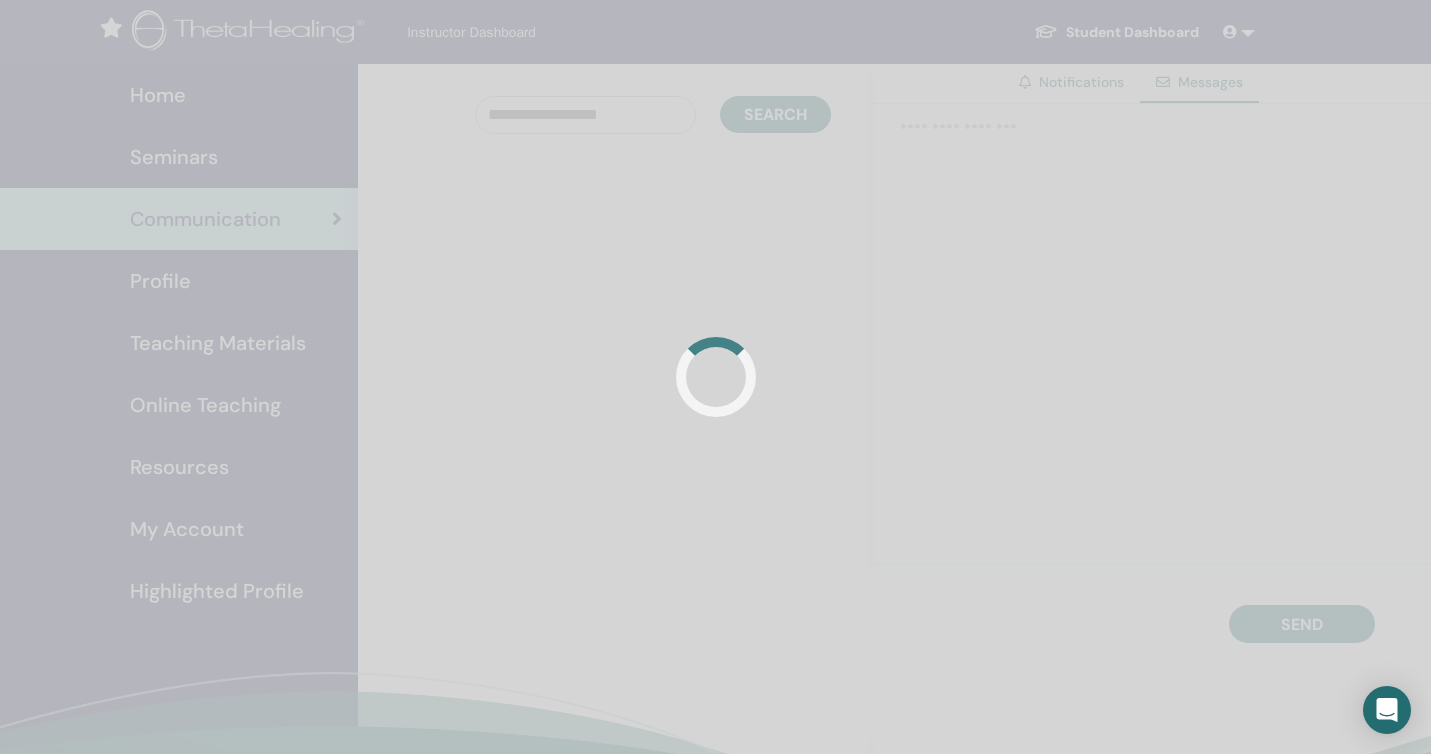 scroll, scrollTop: 0, scrollLeft: 0, axis: both 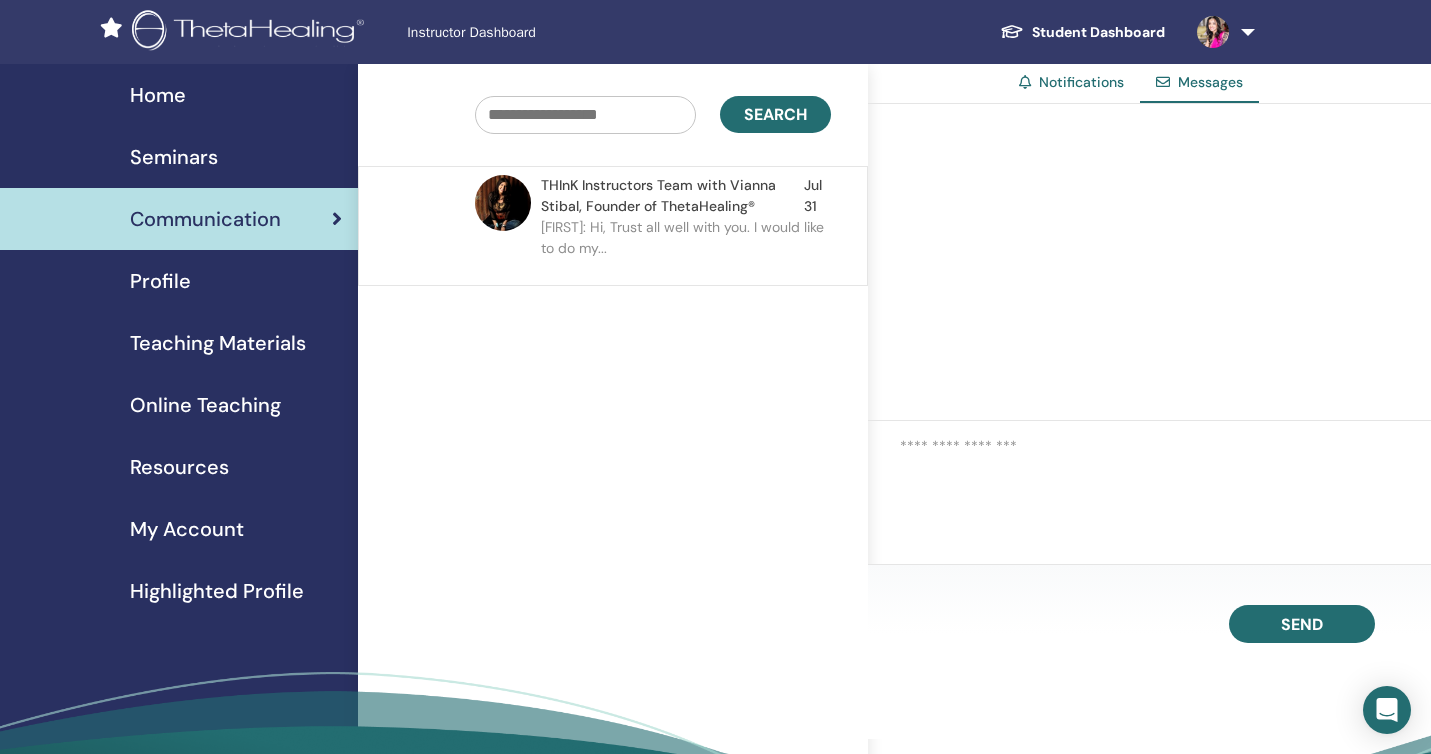 click on "Profile" at bounding box center (160, 281) 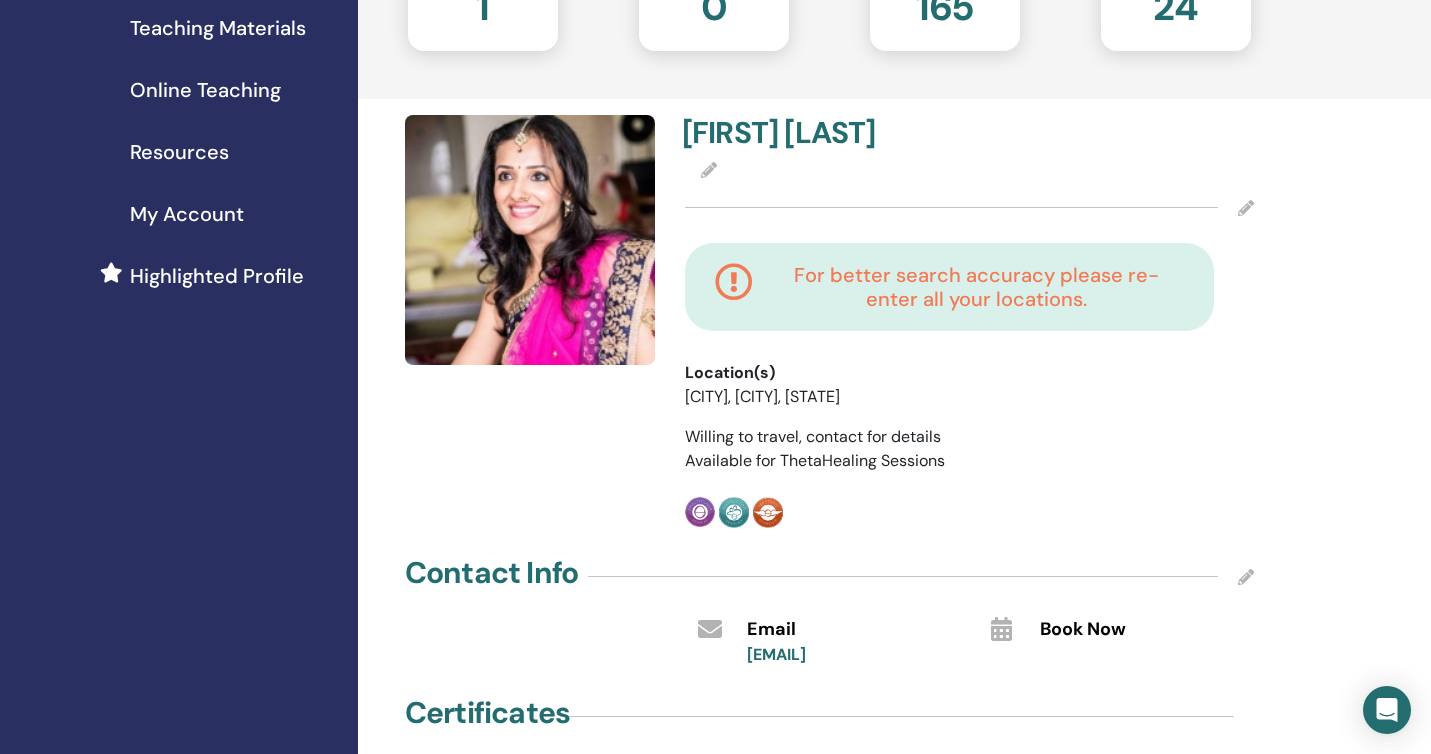 scroll, scrollTop: 143, scrollLeft: 0, axis: vertical 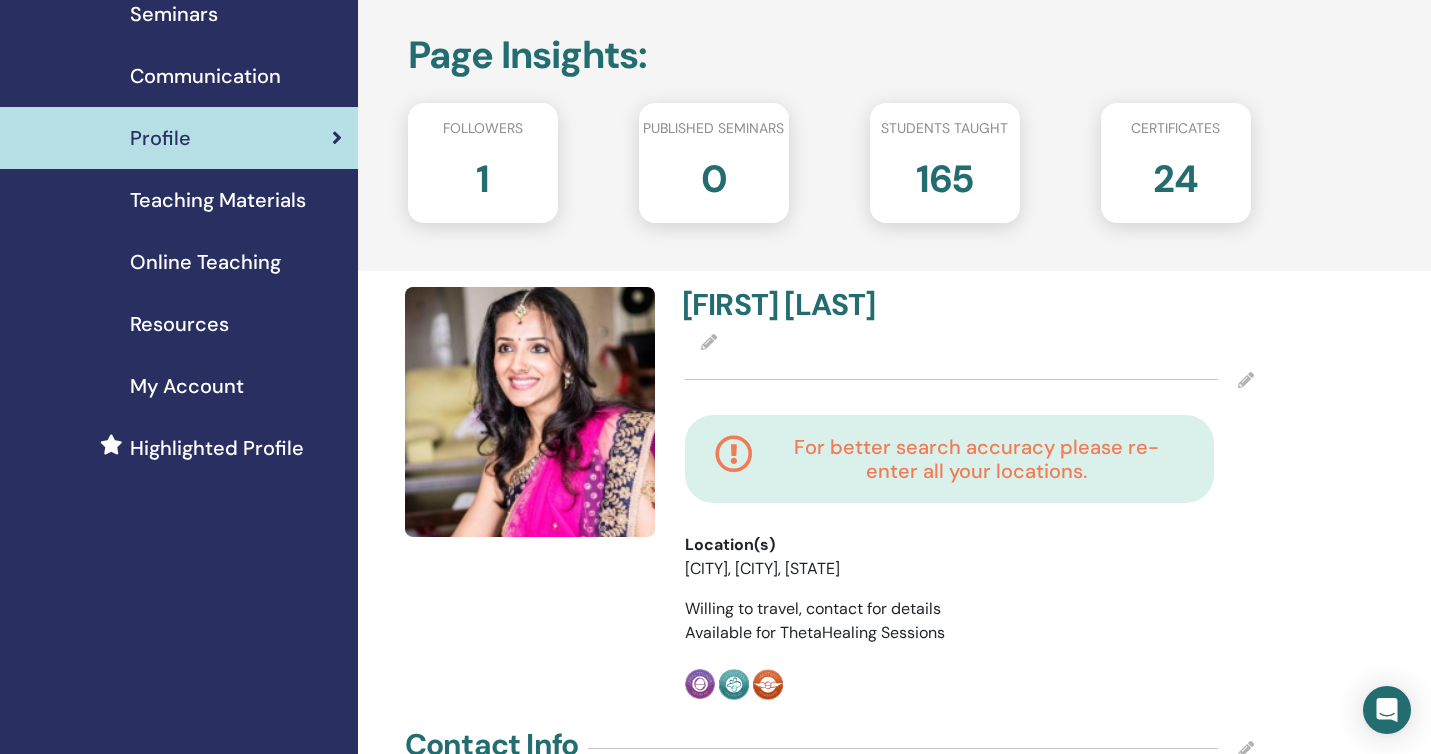 click on "Teaching Materials" at bounding box center [218, 200] 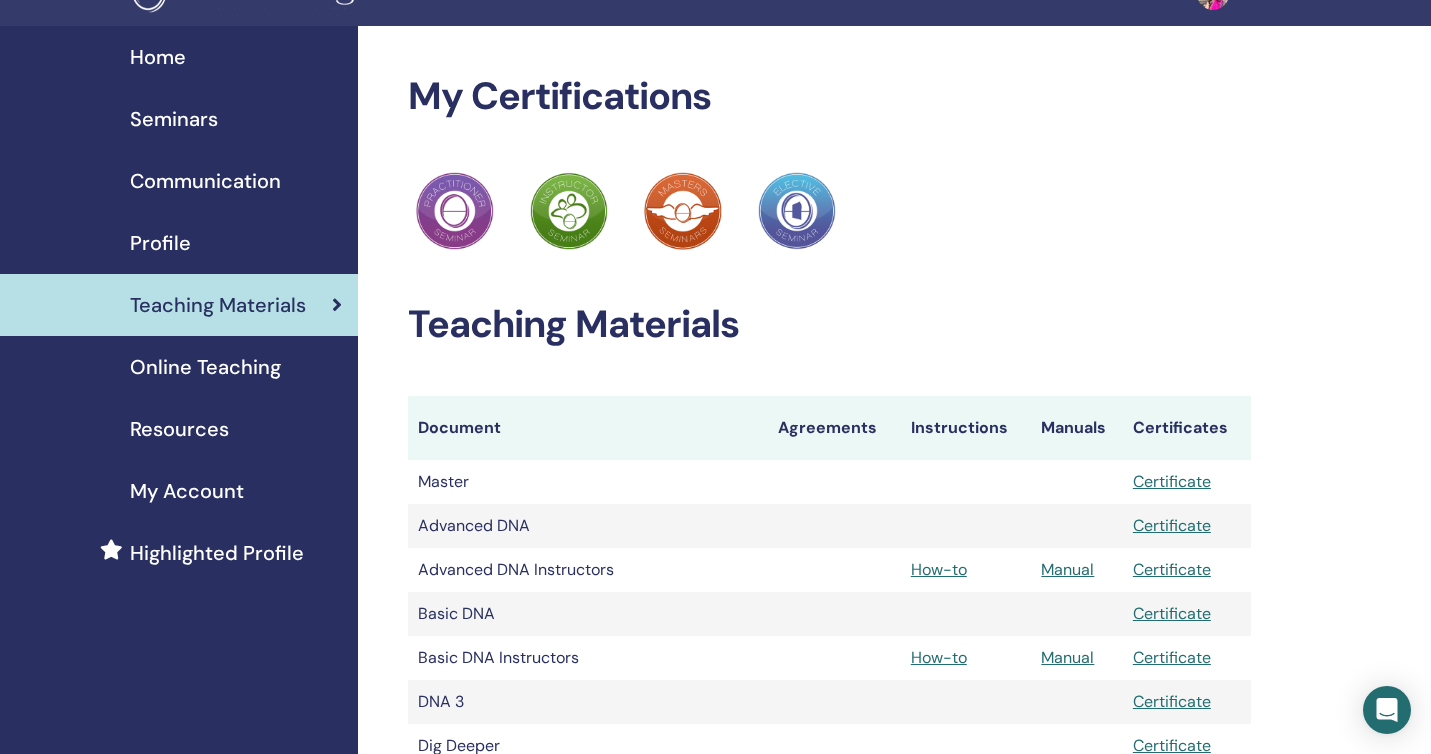 scroll, scrollTop: 0, scrollLeft: 0, axis: both 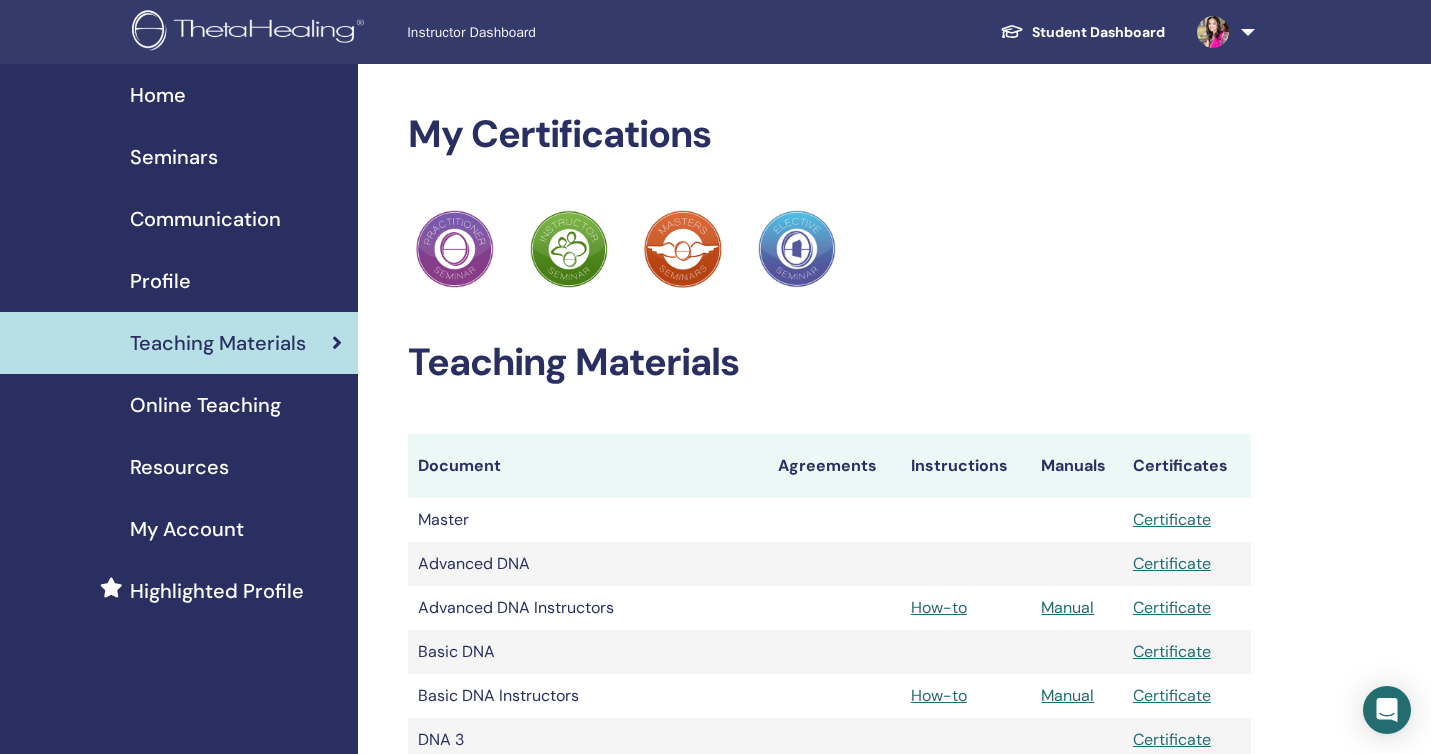 click on "Online Teaching" at bounding box center [205, 405] 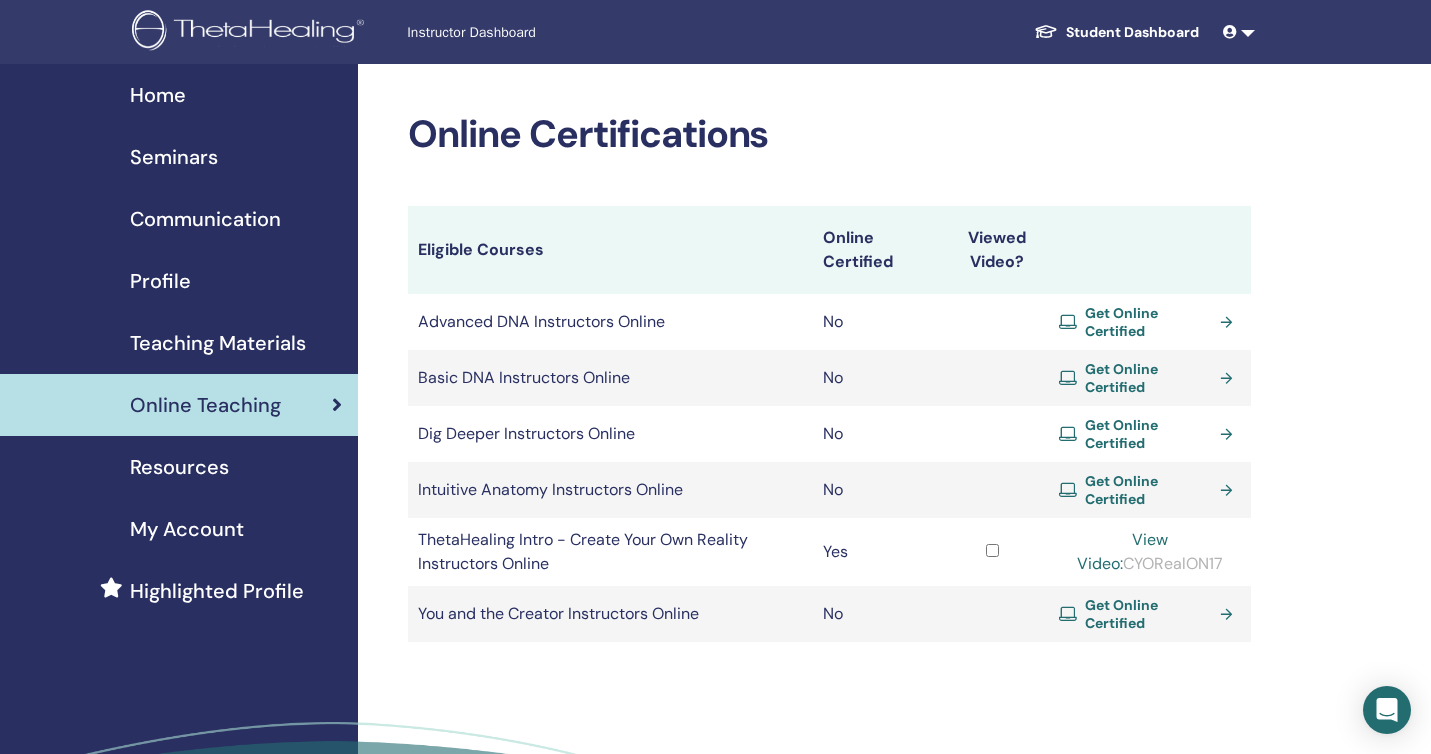scroll, scrollTop: 0, scrollLeft: 0, axis: both 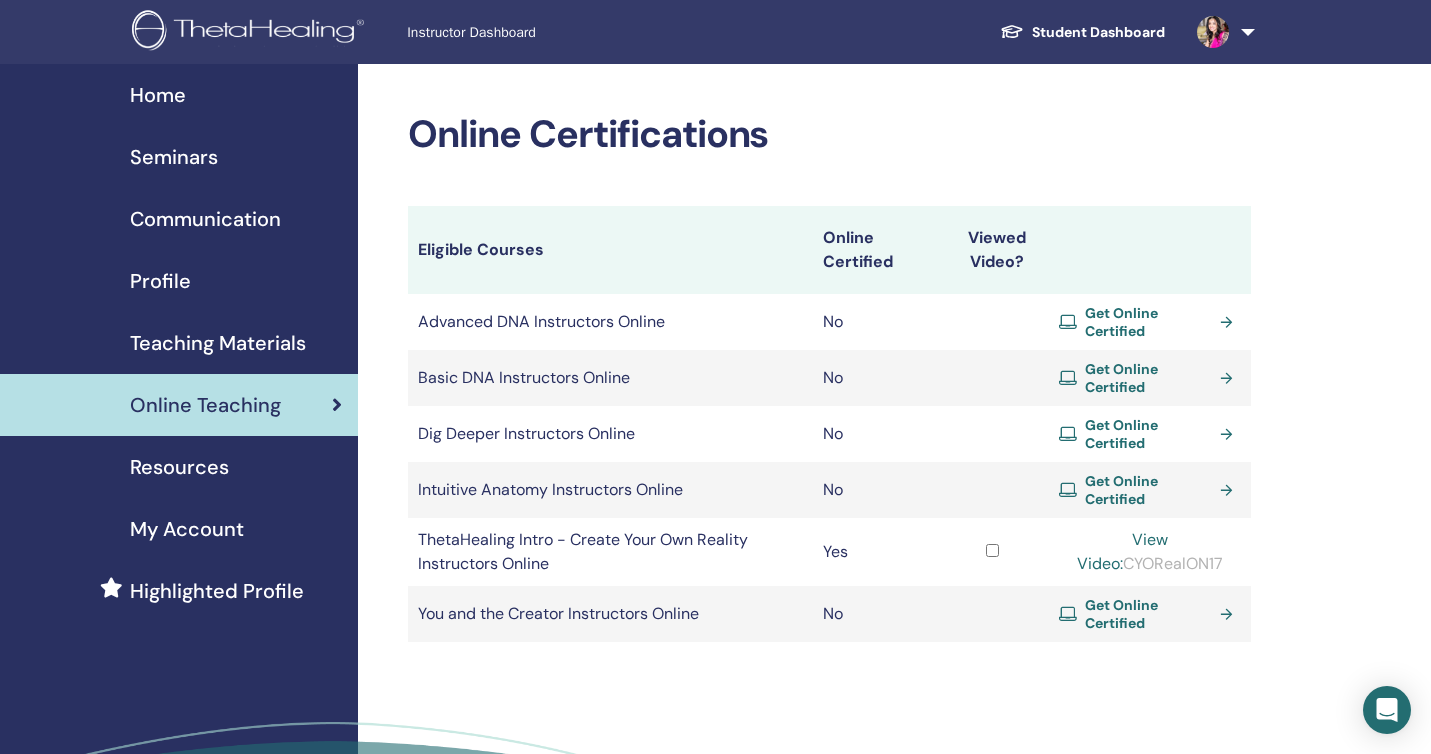 click on "Get Online Certified" at bounding box center [1150, 322] 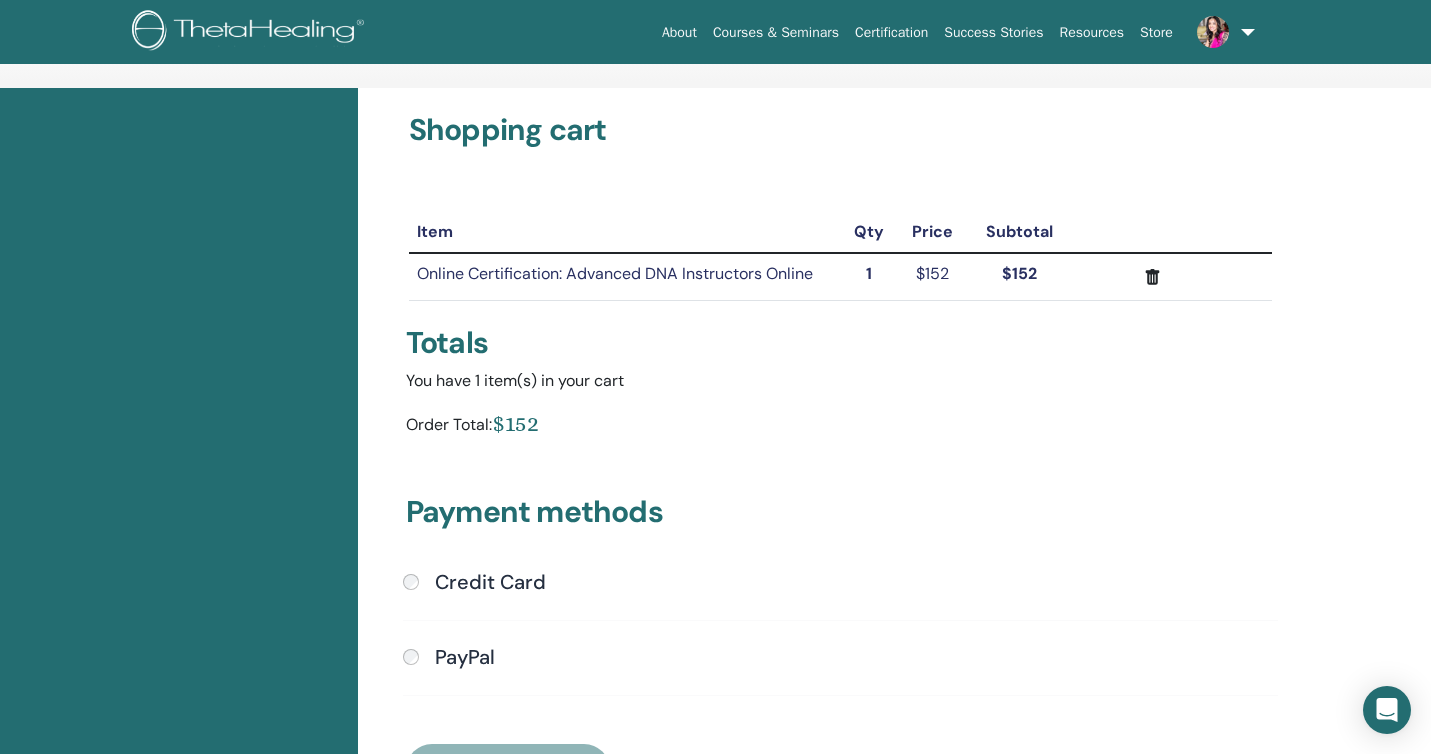 scroll, scrollTop: 0, scrollLeft: 0, axis: both 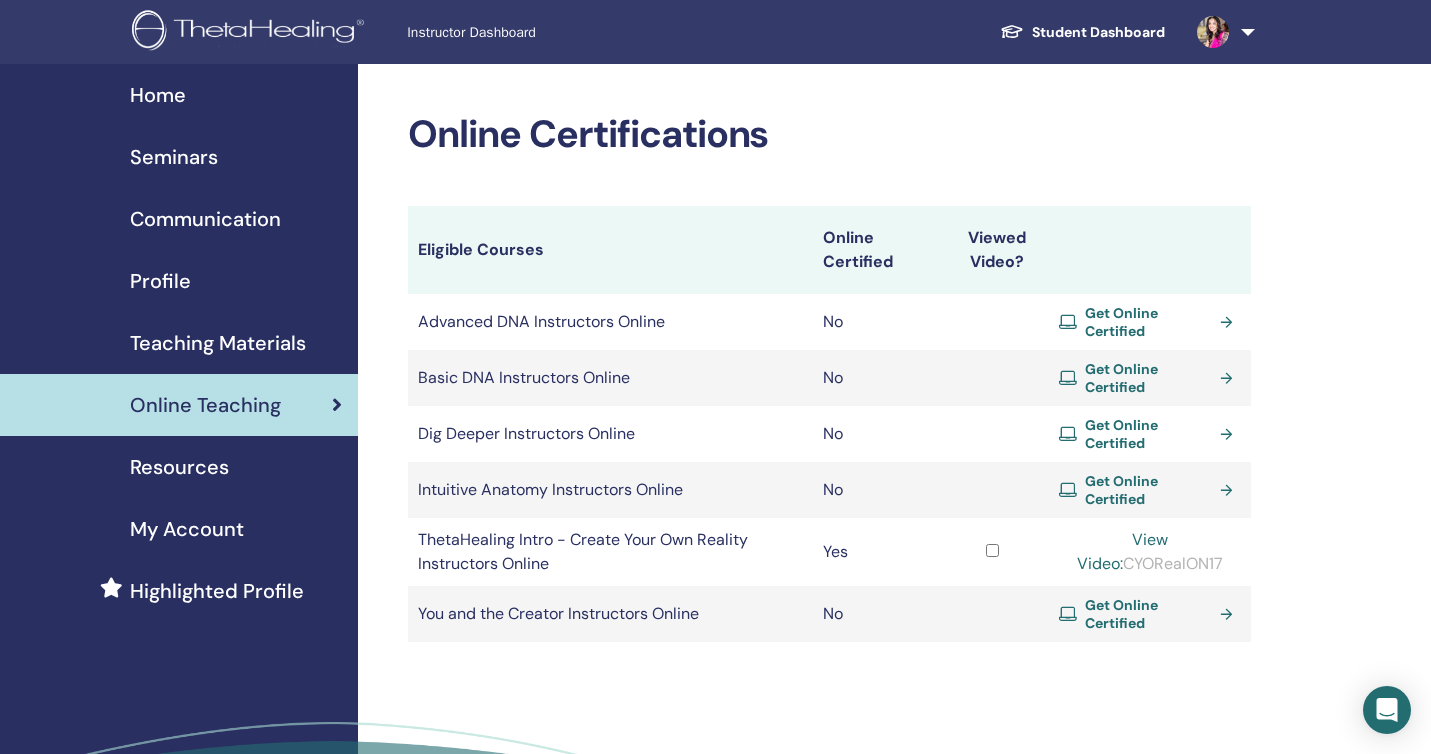 click on "Resources" at bounding box center (179, 467) 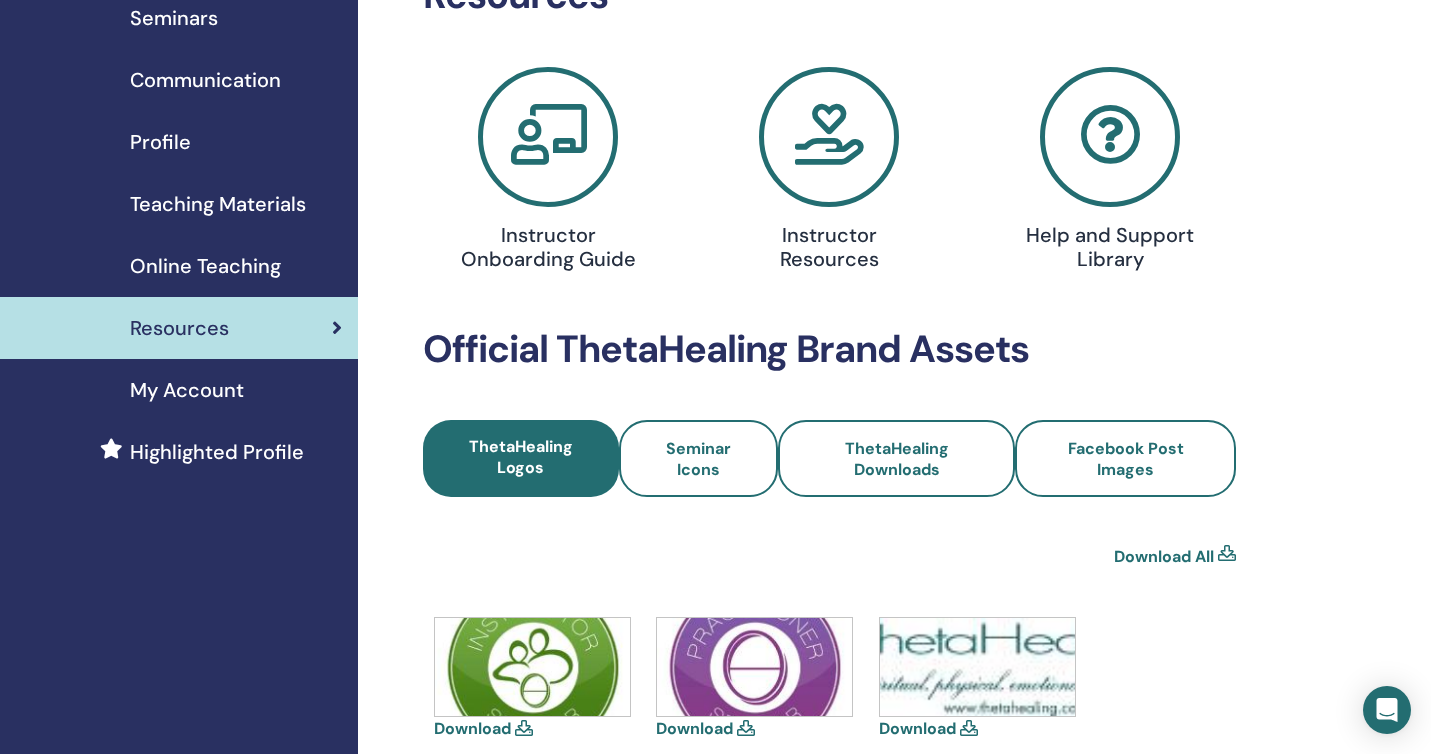 scroll, scrollTop: 141, scrollLeft: 0, axis: vertical 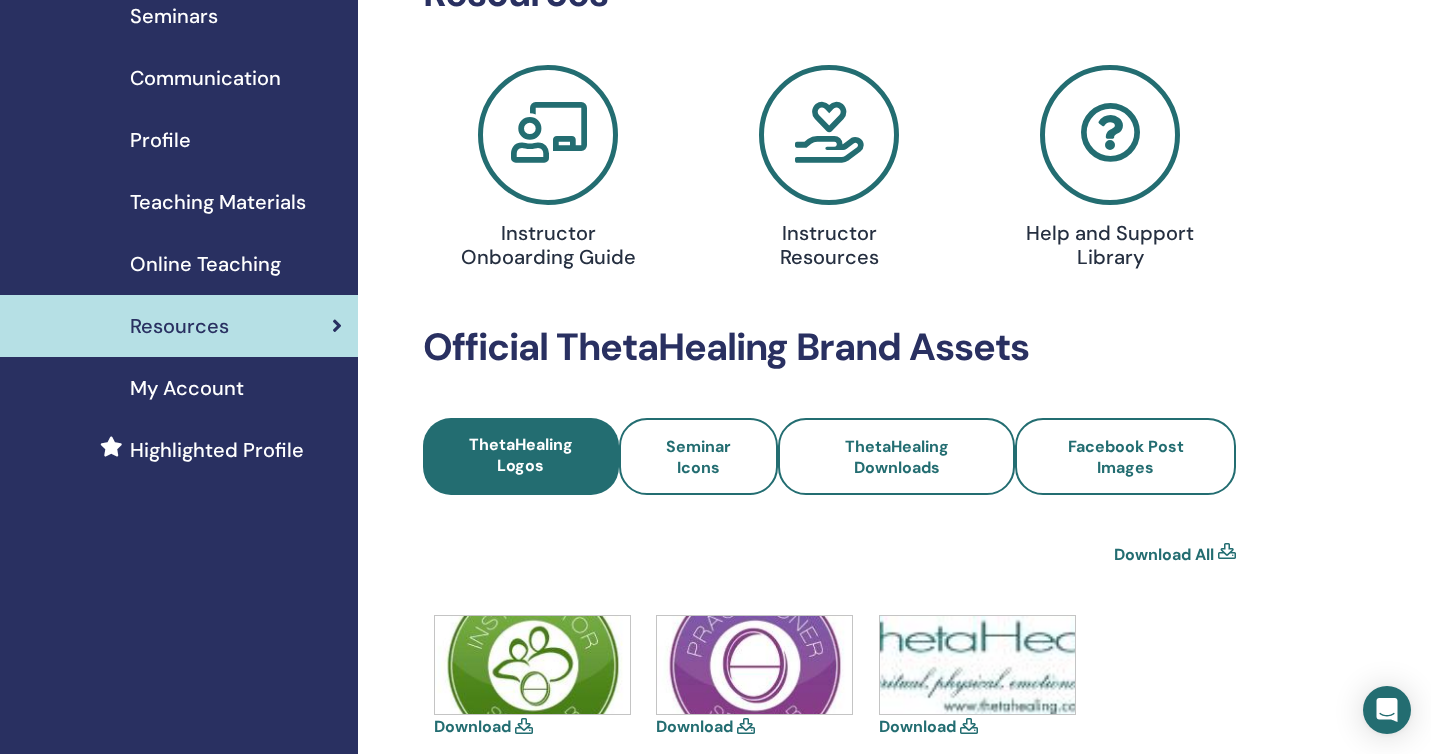 click on "My Account" at bounding box center (187, 388) 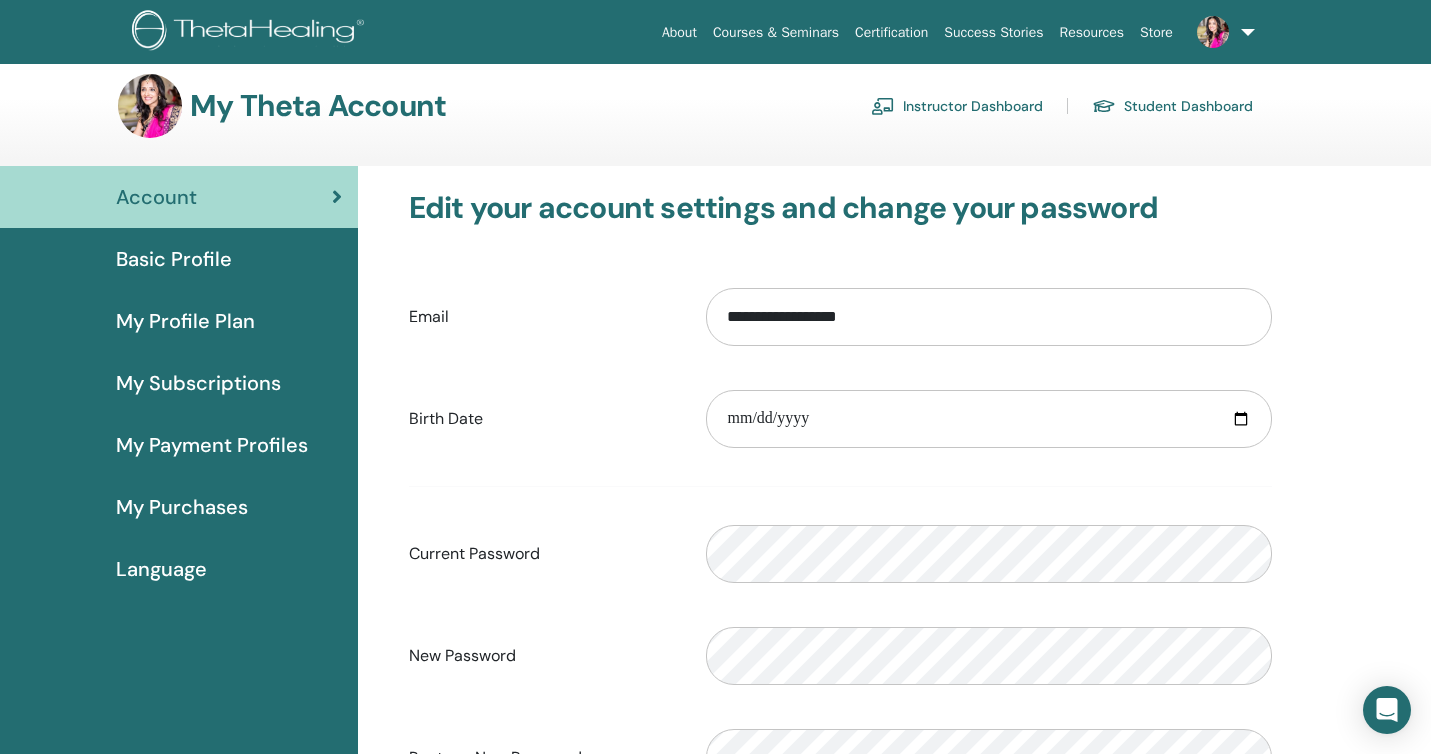 scroll, scrollTop: 0, scrollLeft: 0, axis: both 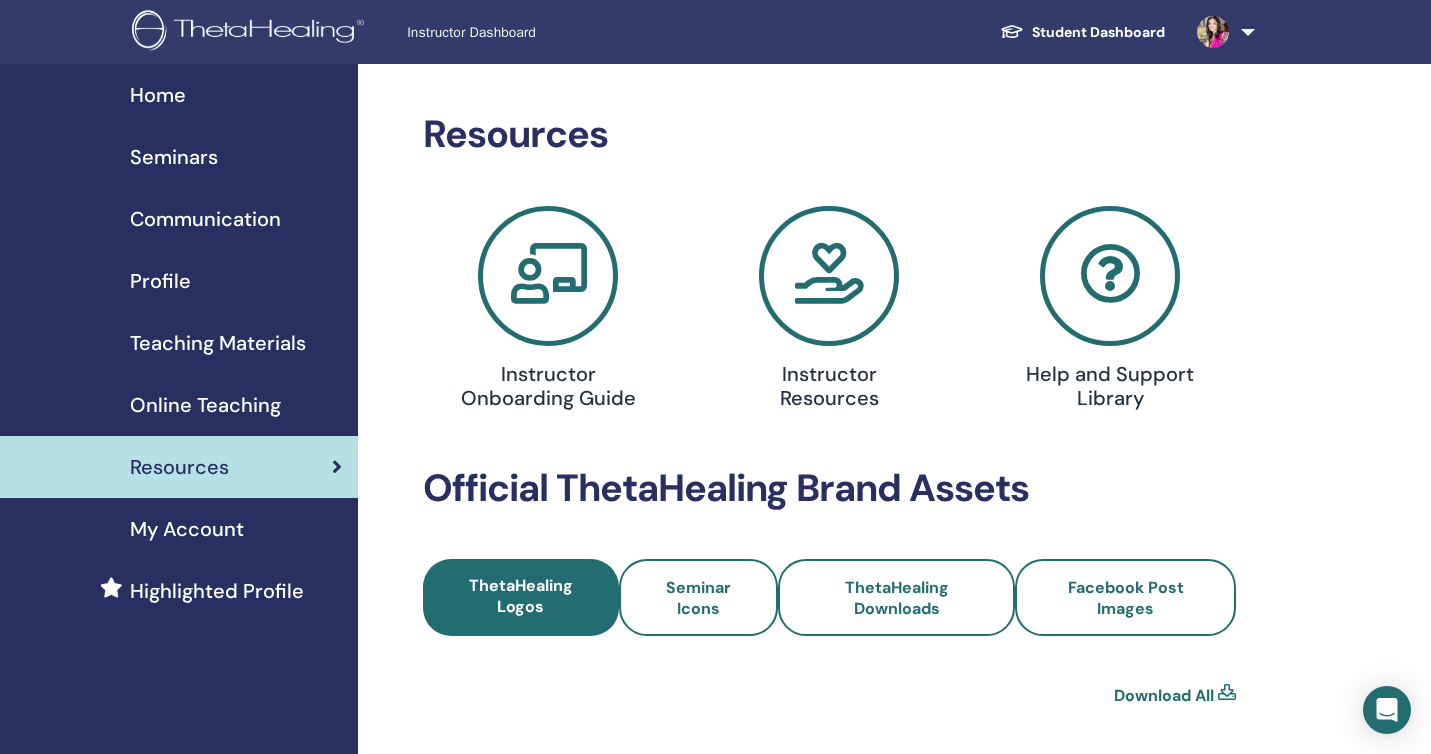 click on "Home" at bounding box center (158, 95) 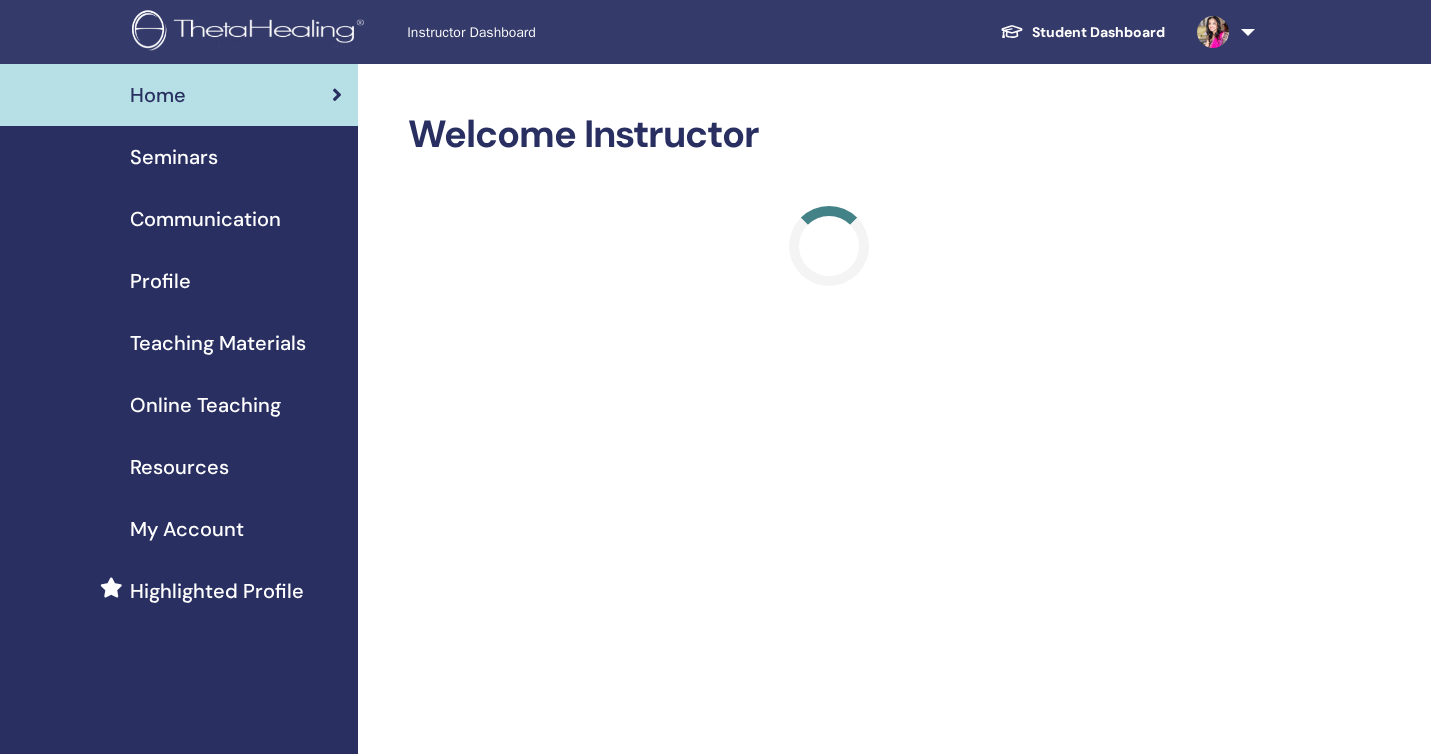 scroll, scrollTop: 0, scrollLeft: 0, axis: both 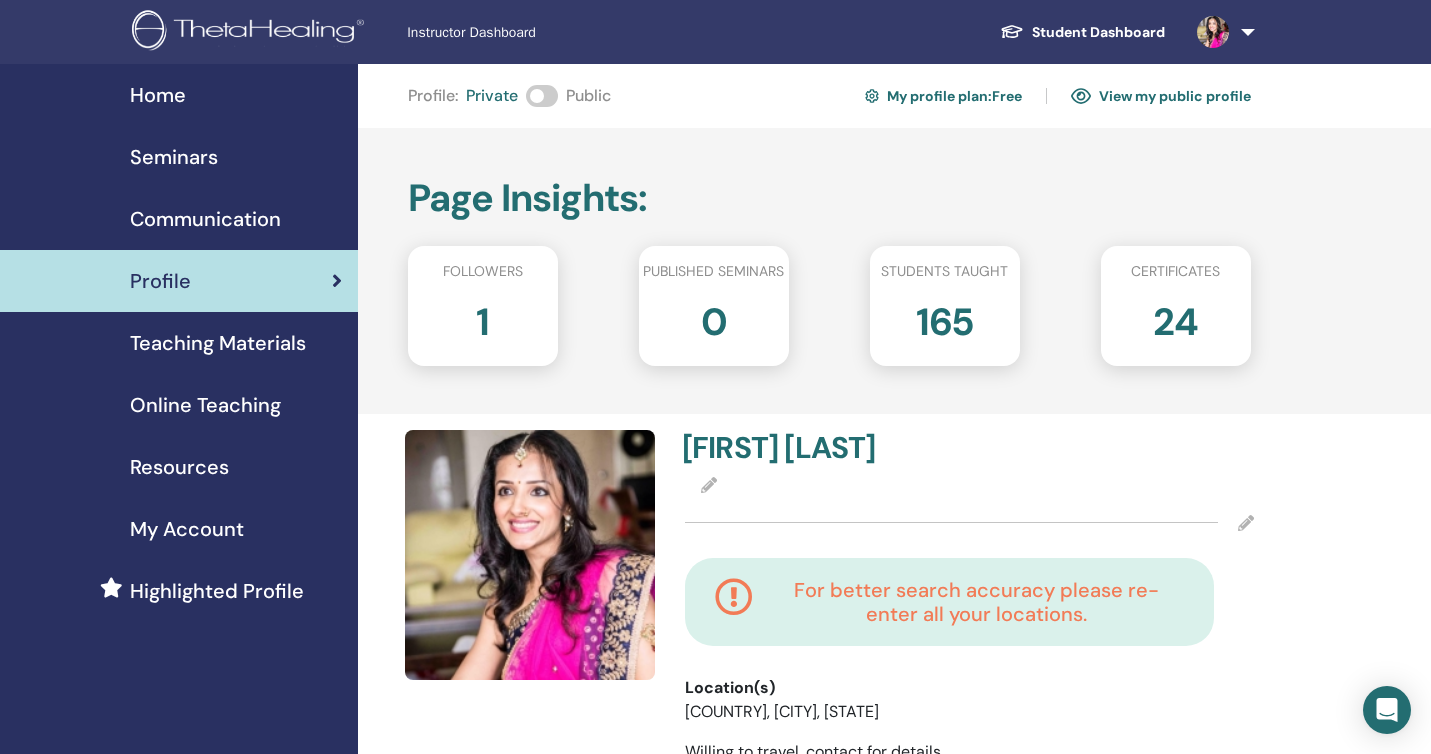 click on "Home" at bounding box center (158, 95) 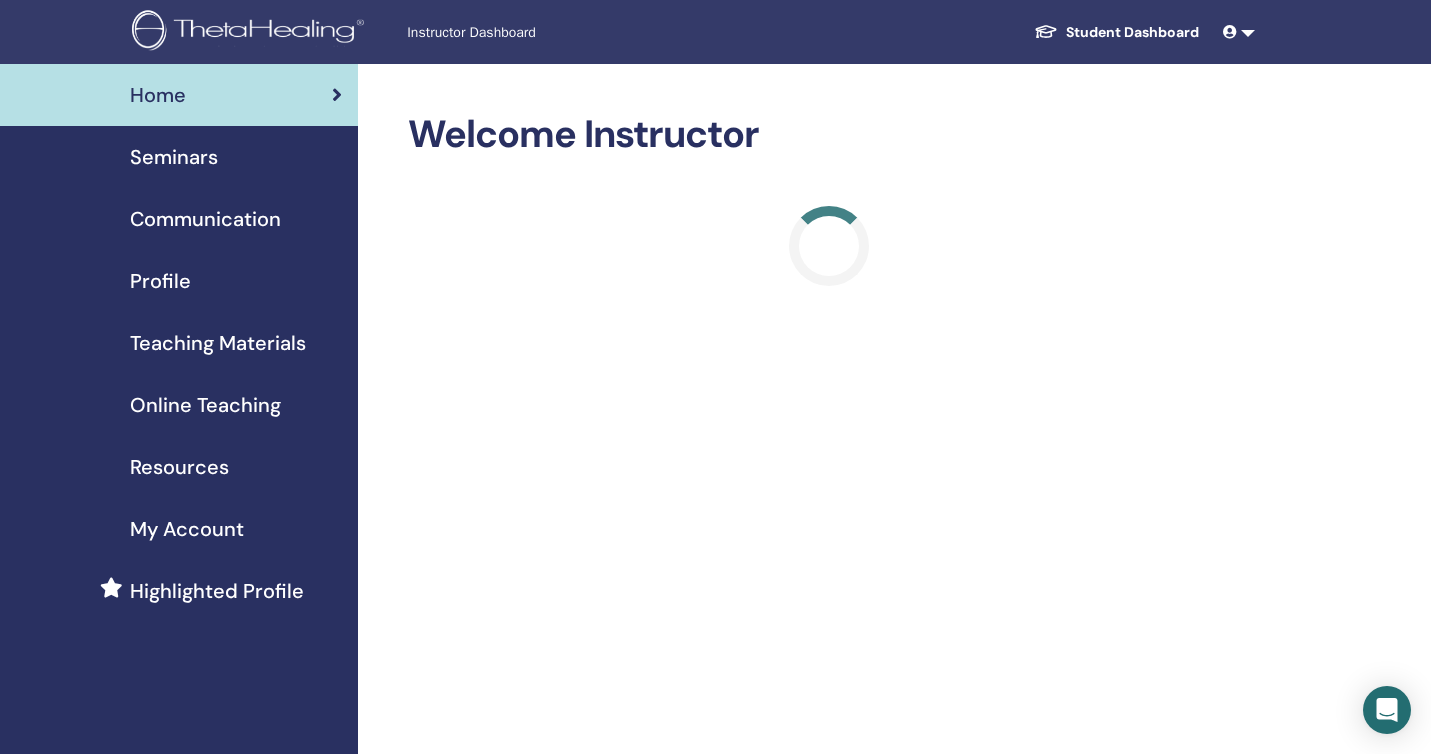 scroll, scrollTop: 0, scrollLeft: 0, axis: both 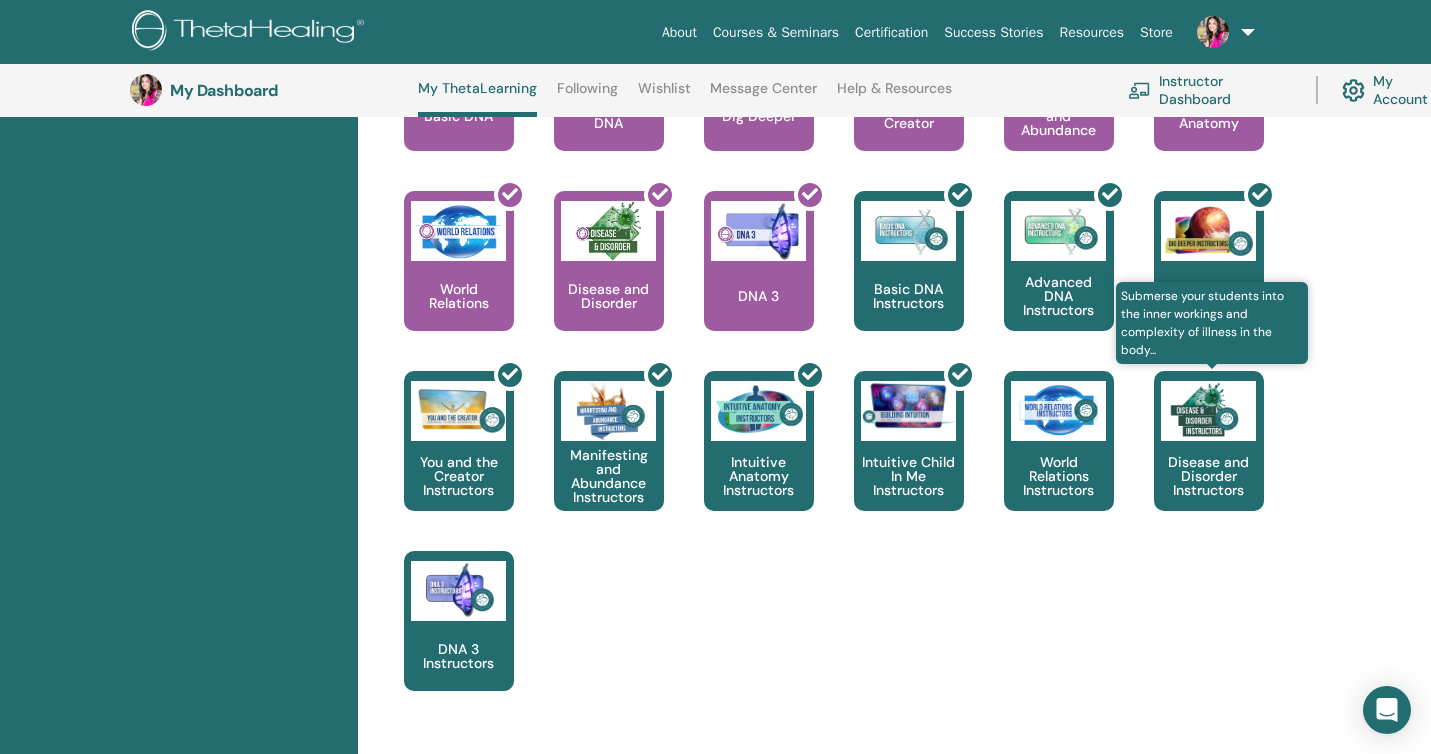 click at bounding box center [1208, 411] 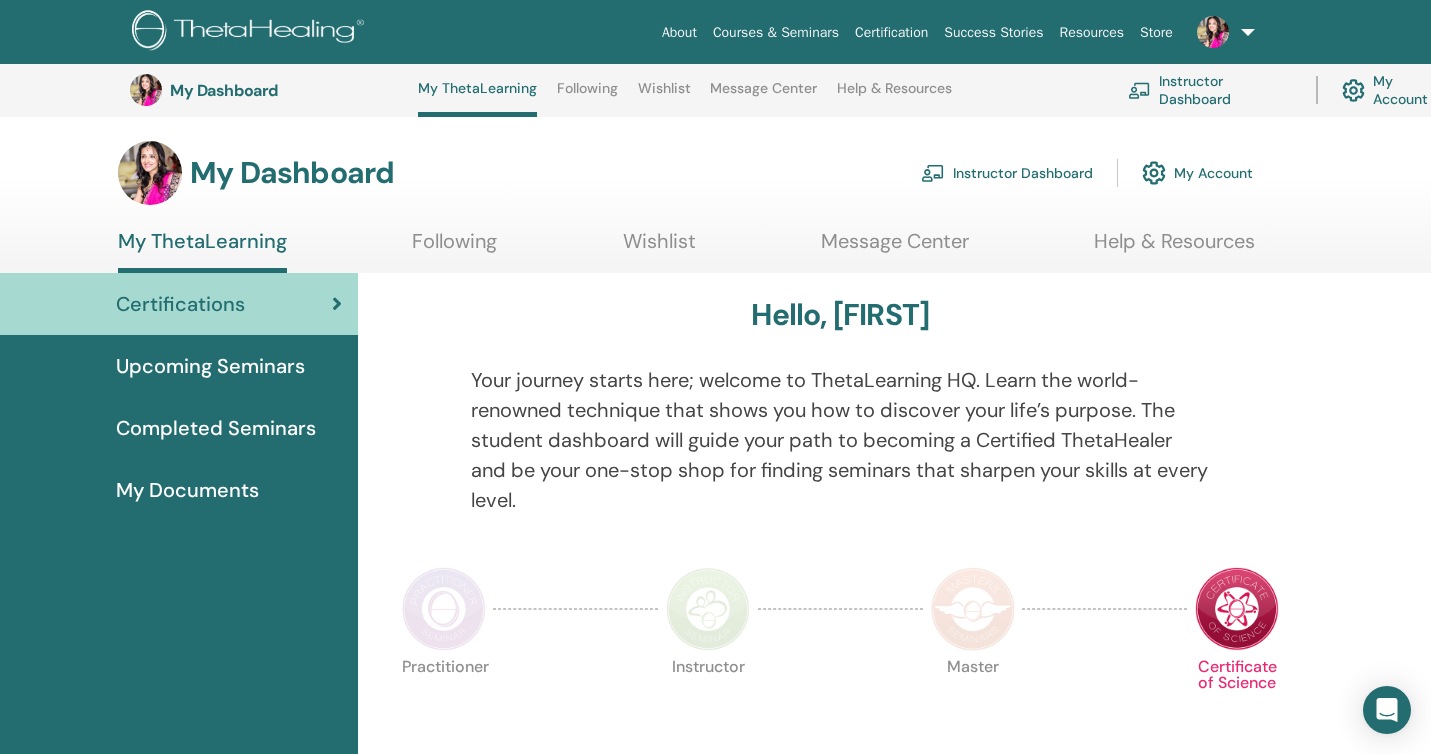 scroll, scrollTop: 1008, scrollLeft: 0, axis: vertical 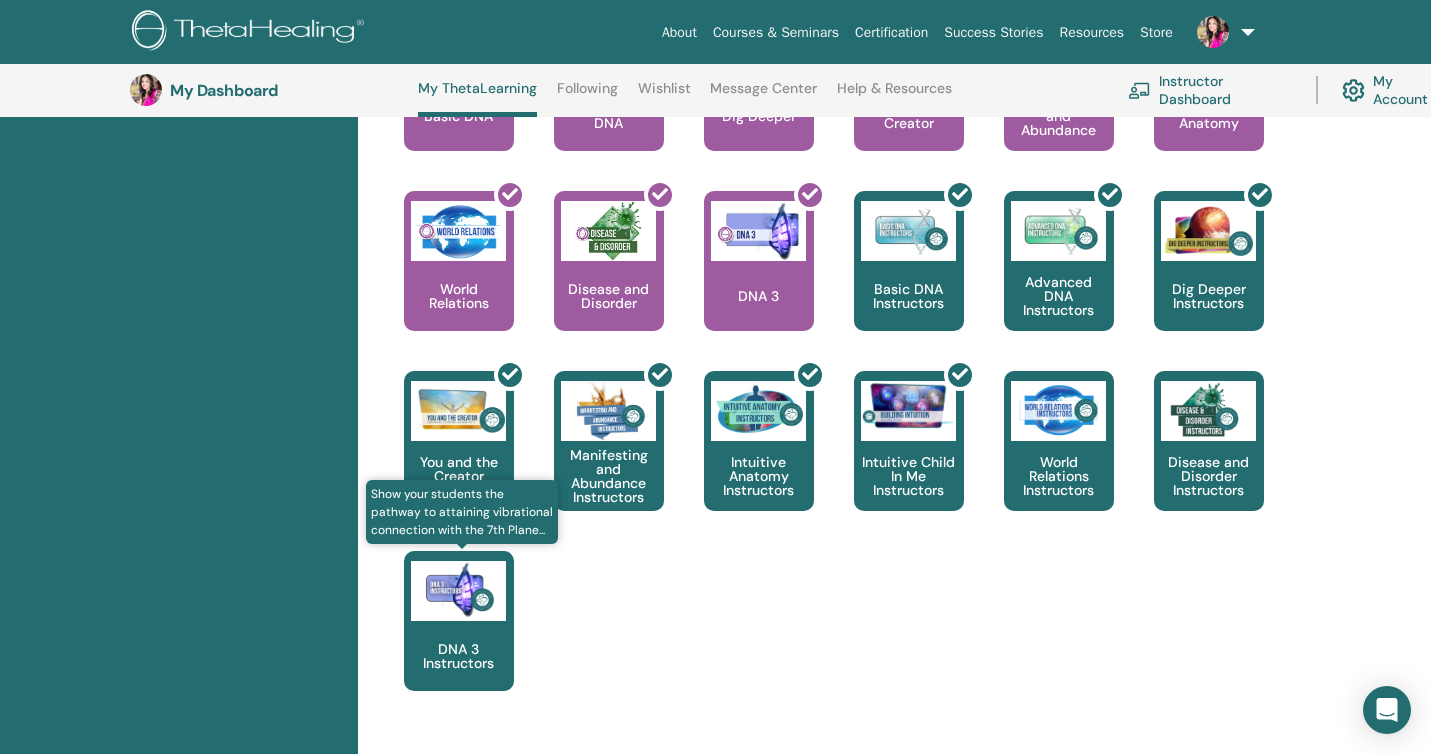 click at bounding box center [458, 591] 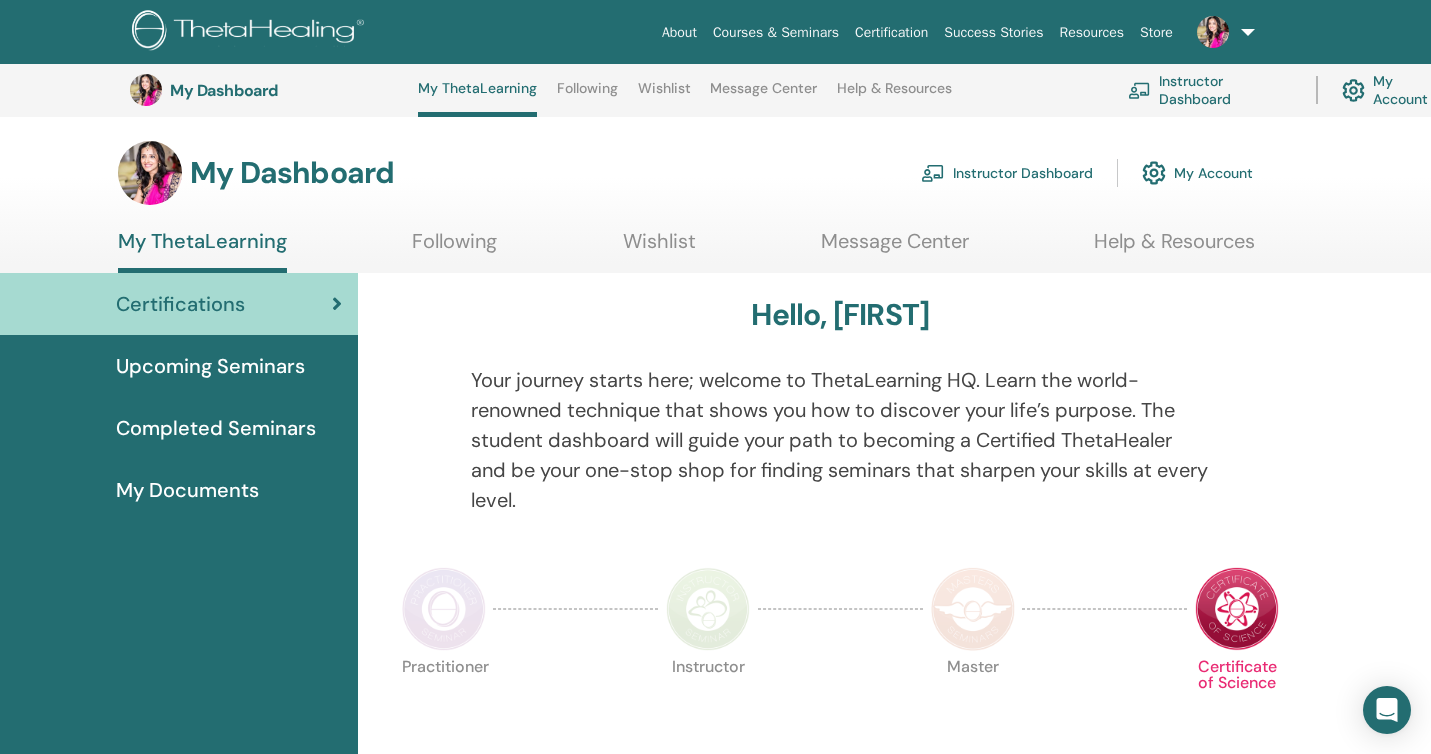 scroll, scrollTop: 1008, scrollLeft: 0, axis: vertical 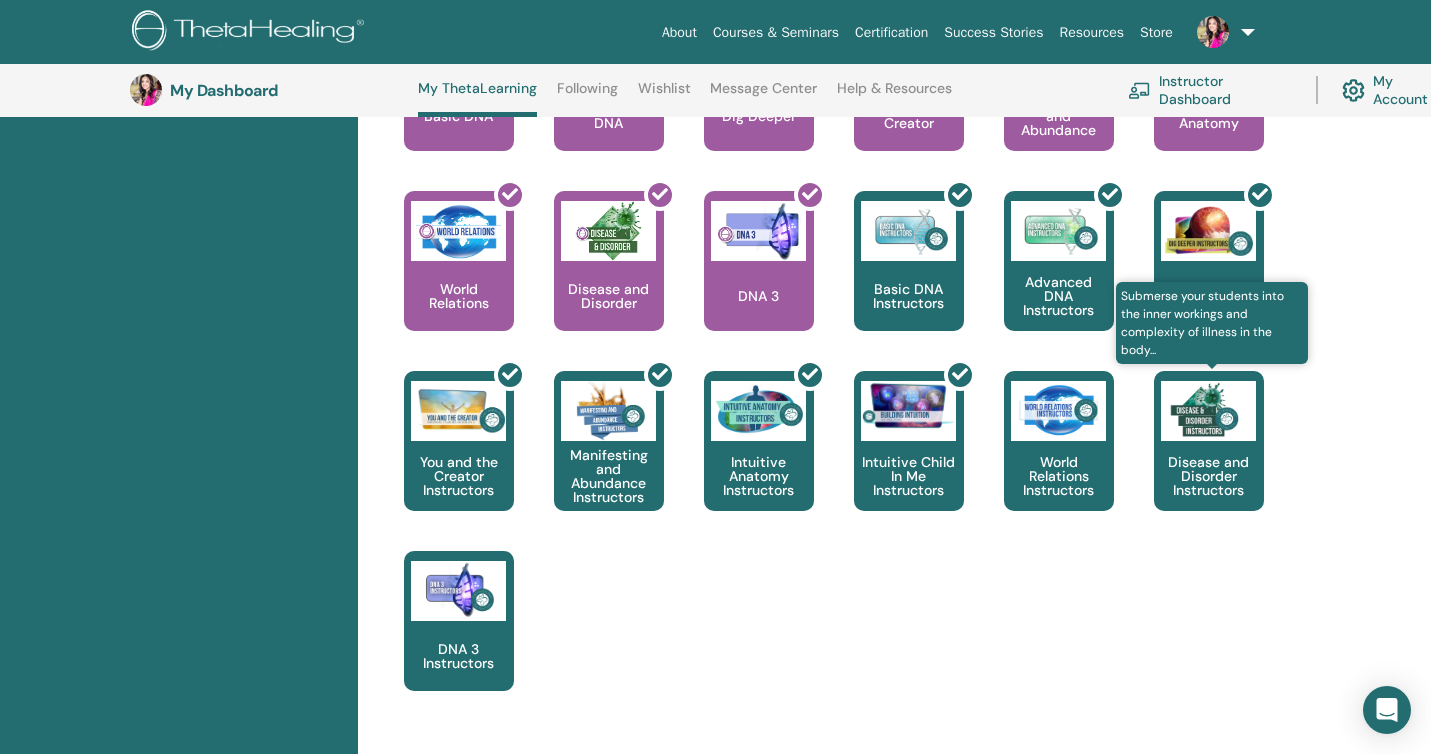 click on "Disease and Disorder Instructors" at bounding box center (1209, 476) 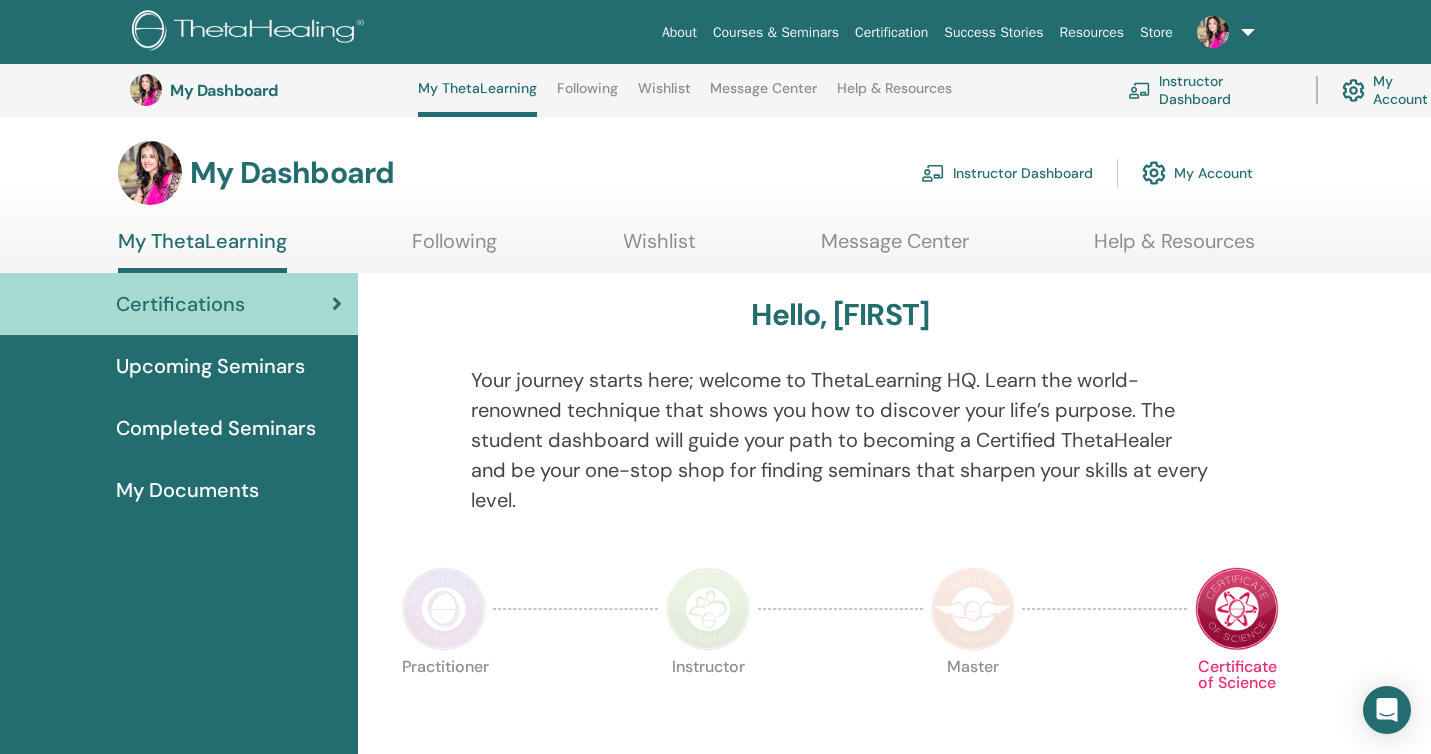 scroll, scrollTop: 1008, scrollLeft: 0, axis: vertical 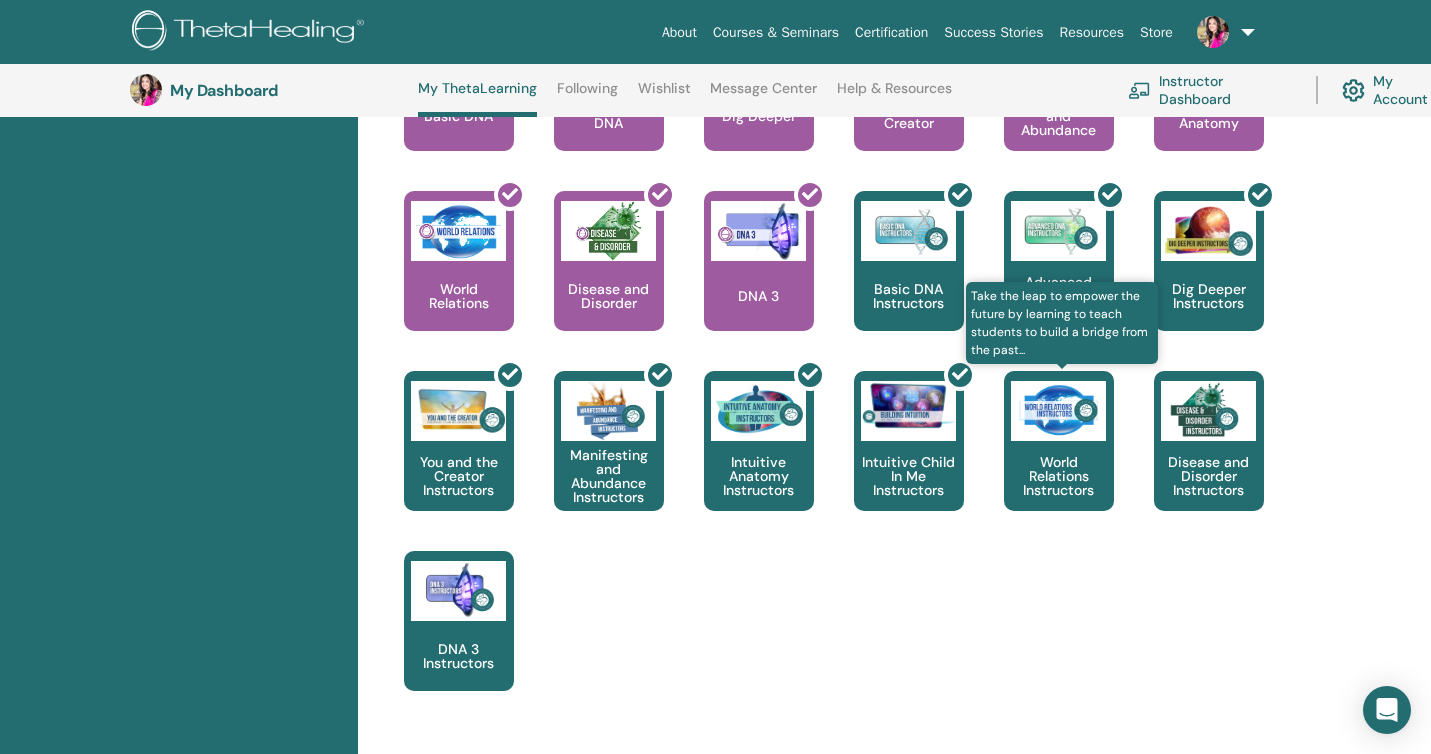 click on "World Relations Instructors" at bounding box center (1059, 441) 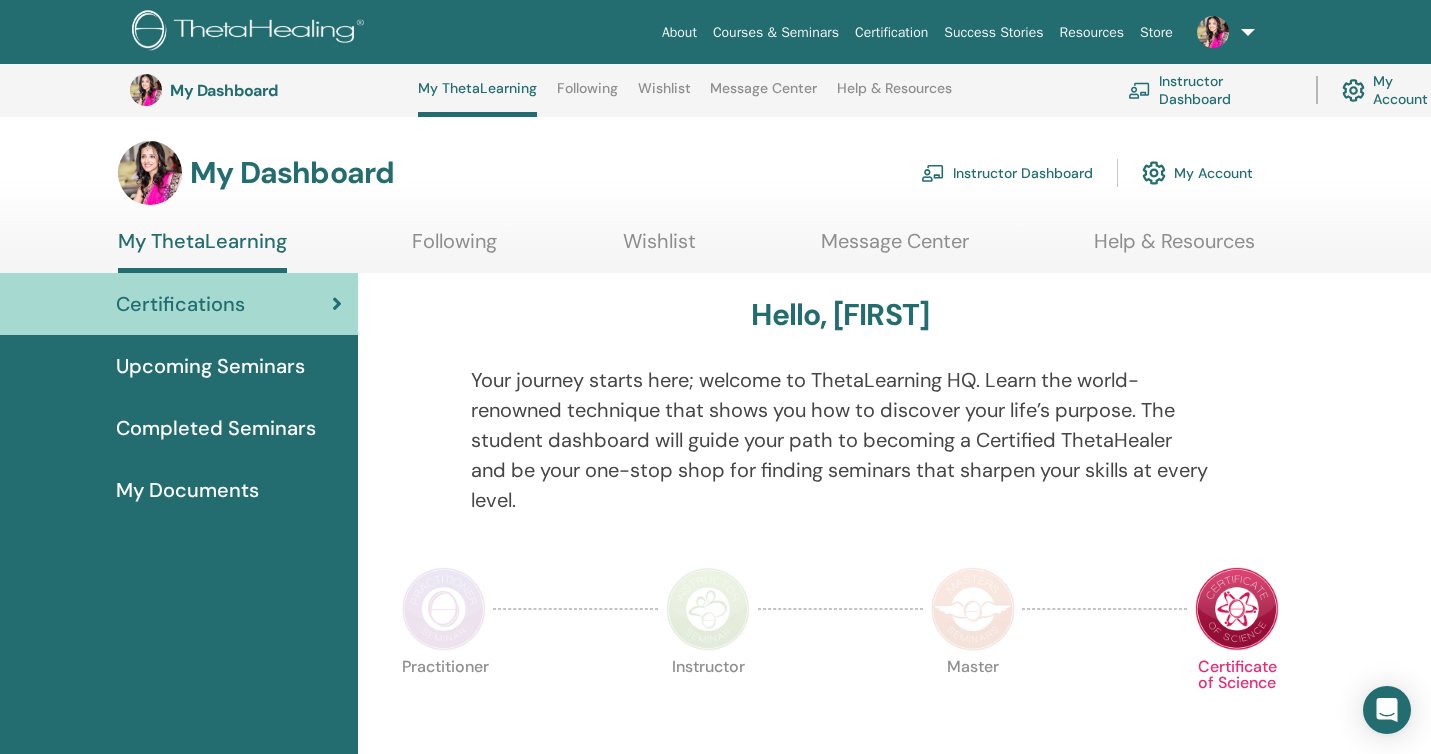 scroll, scrollTop: 1008, scrollLeft: 0, axis: vertical 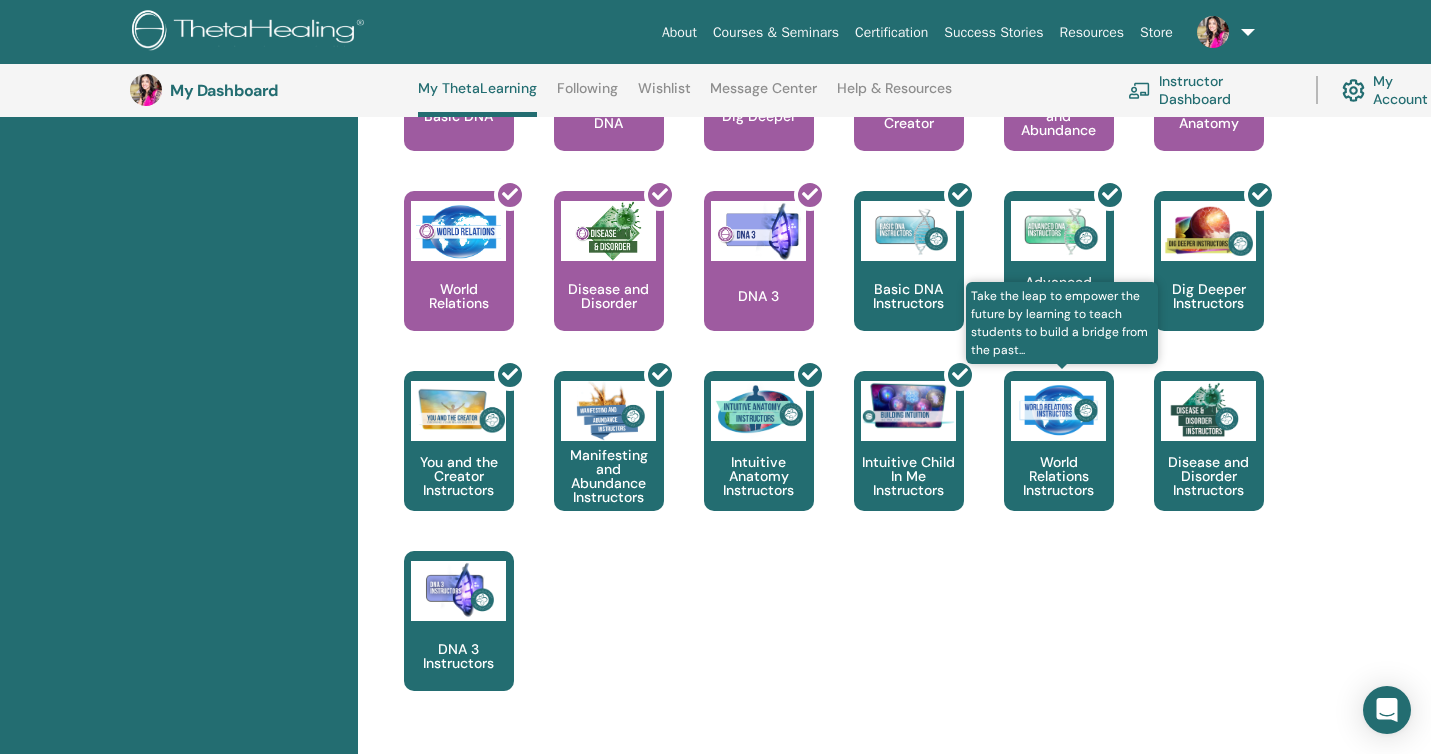 click on "World Relations Instructors" at bounding box center [1059, 476] 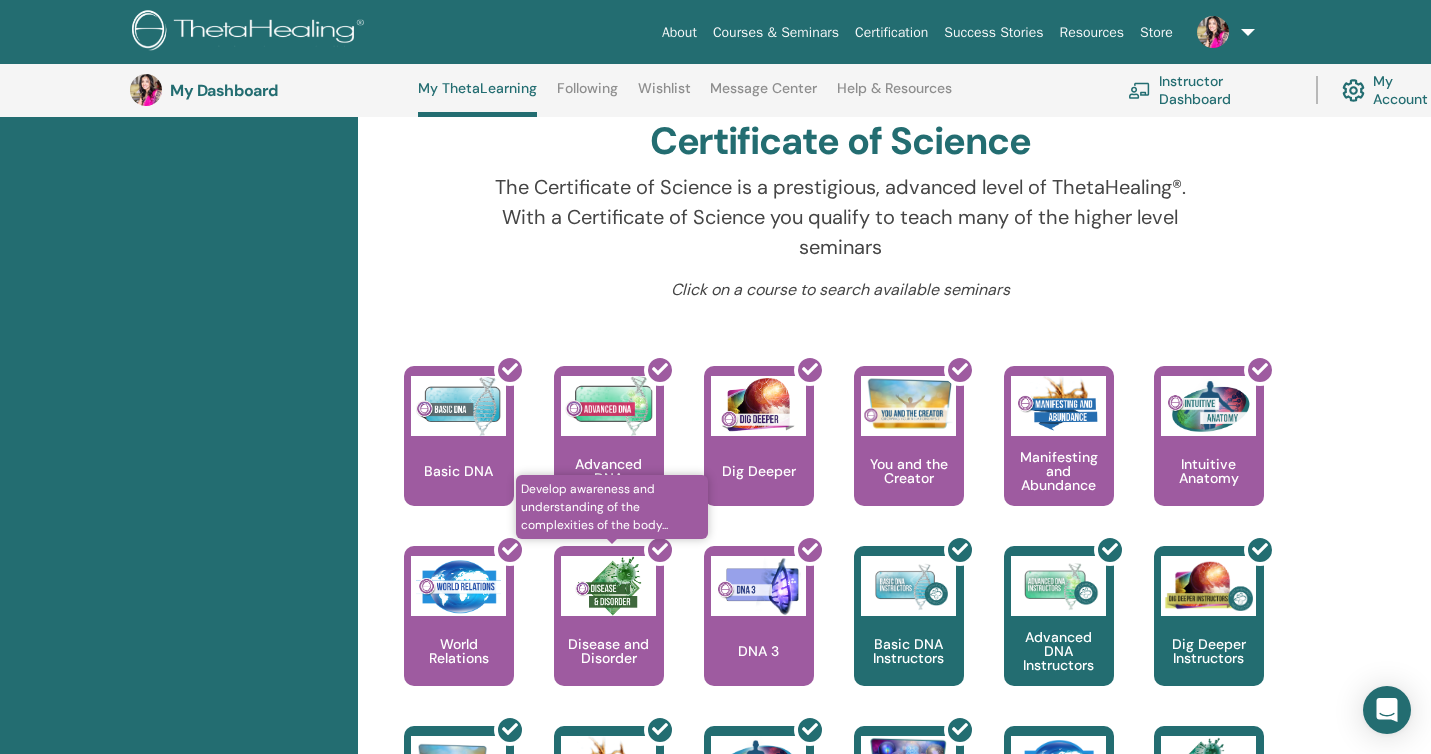 scroll, scrollTop: 655, scrollLeft: 0, axis: vertical 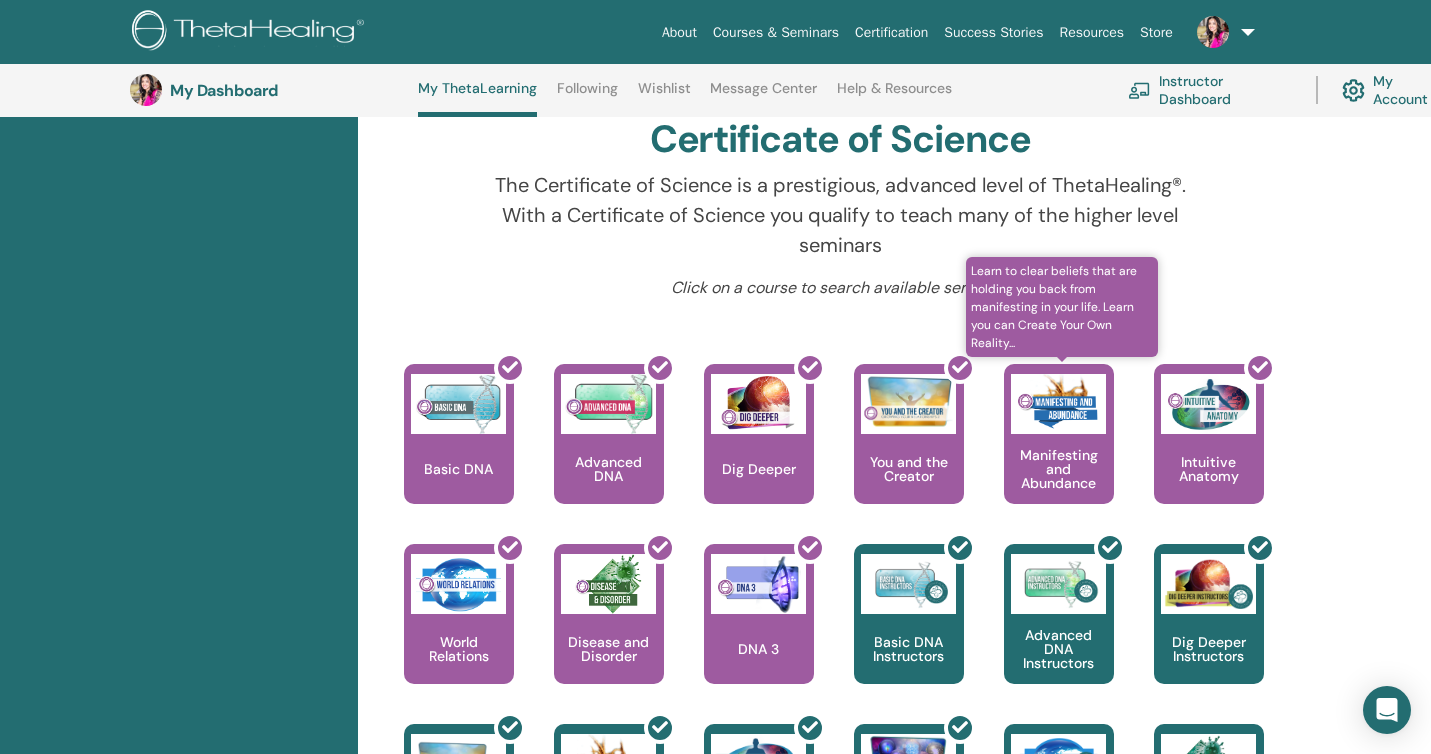 click at bounding box center [1058, 404] 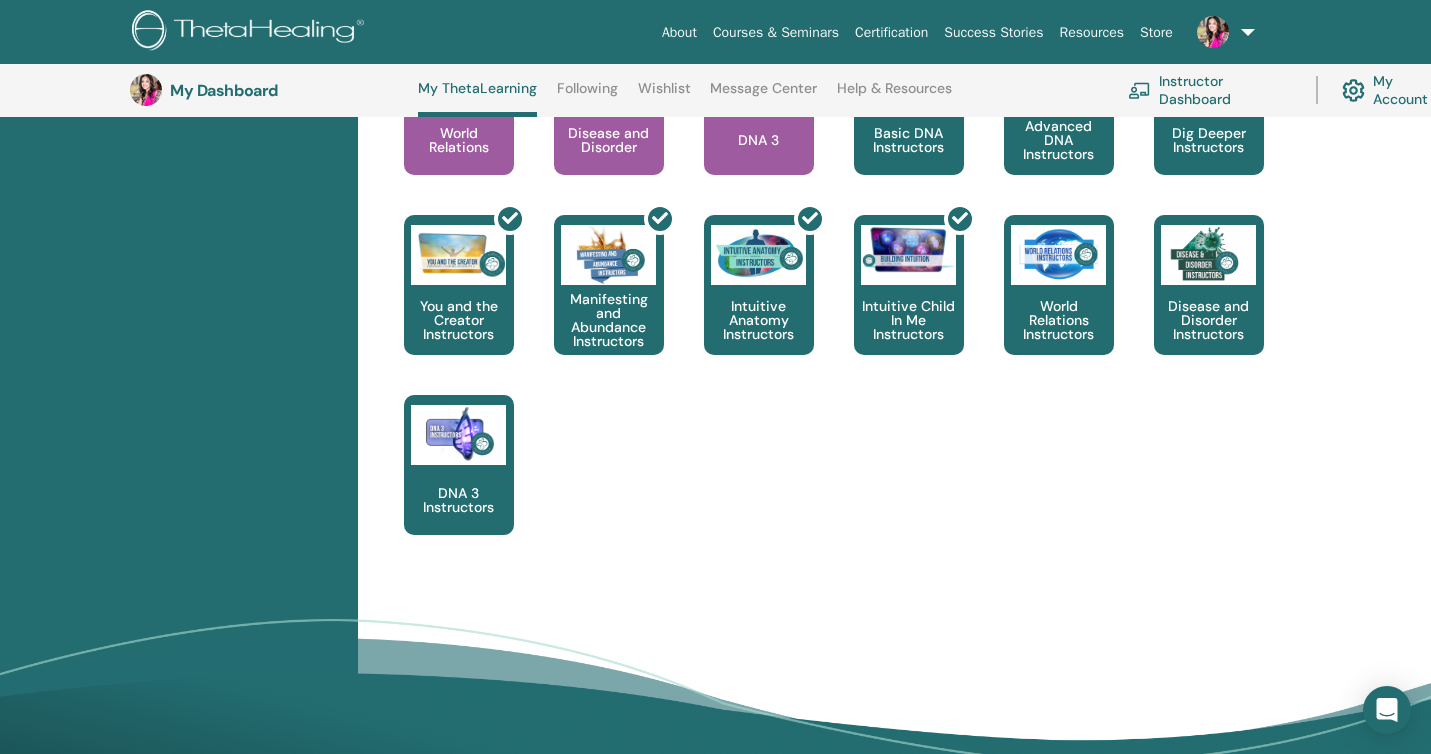 scroll, scrollTop: 1161, scrollLeft: 0, axis: vertical 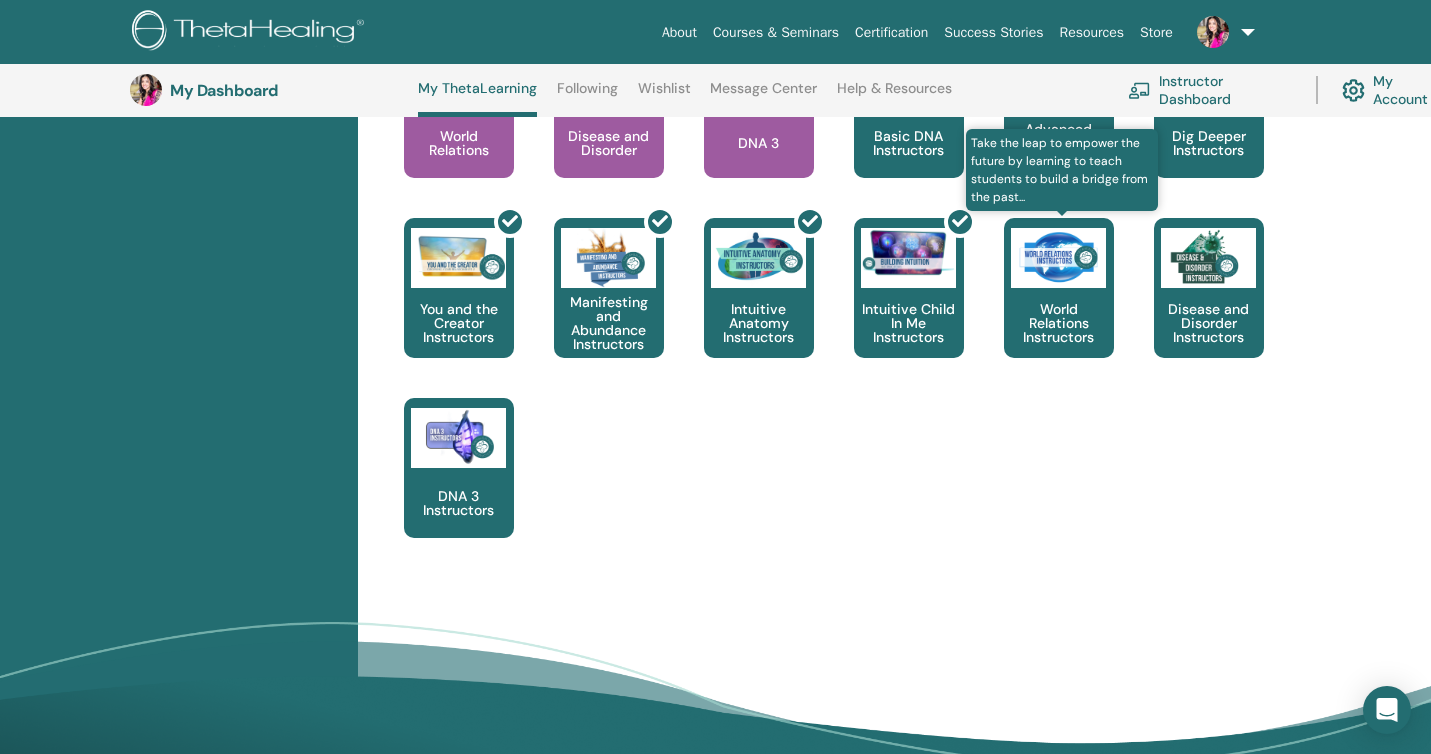 click at bounding box center [1058, 258] 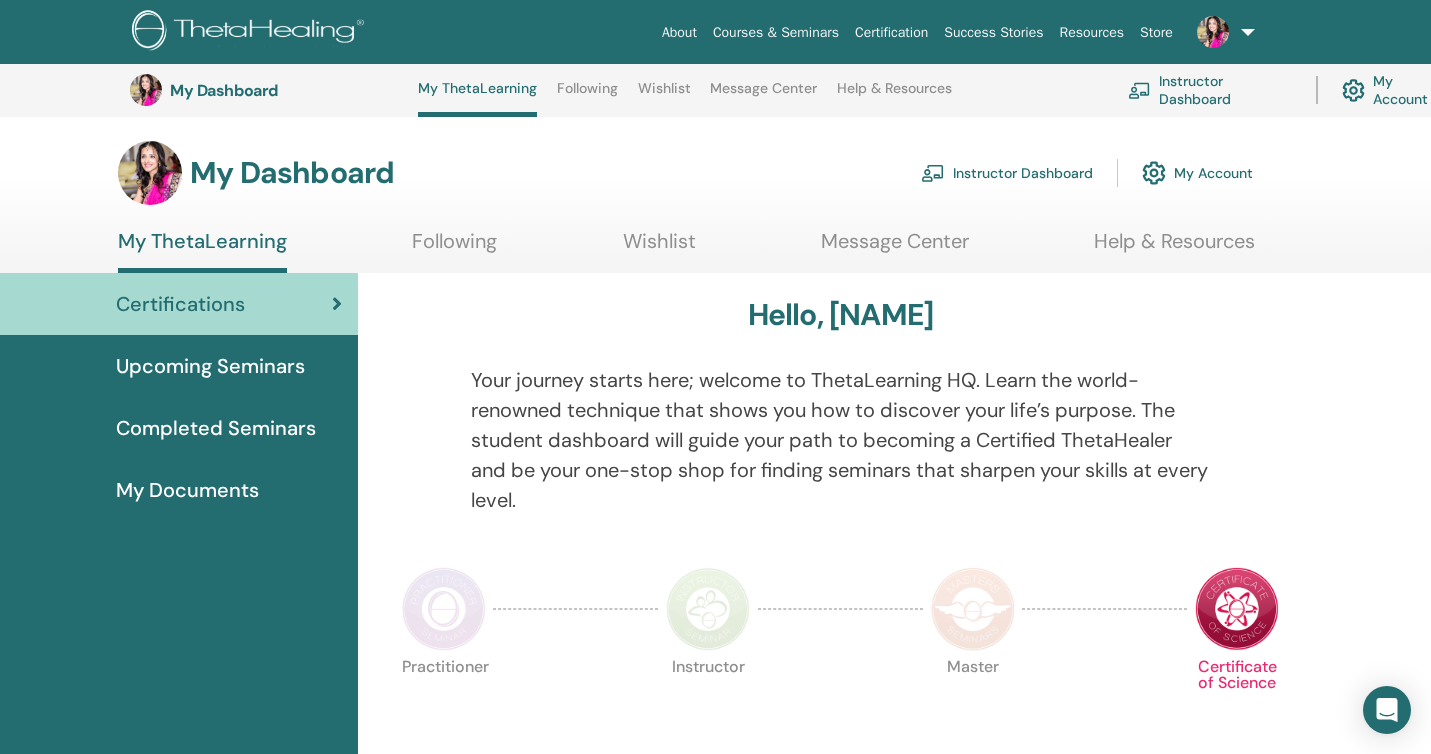 scroll, scrollTop: 1161, scrollLeft: 0, axis: vertical 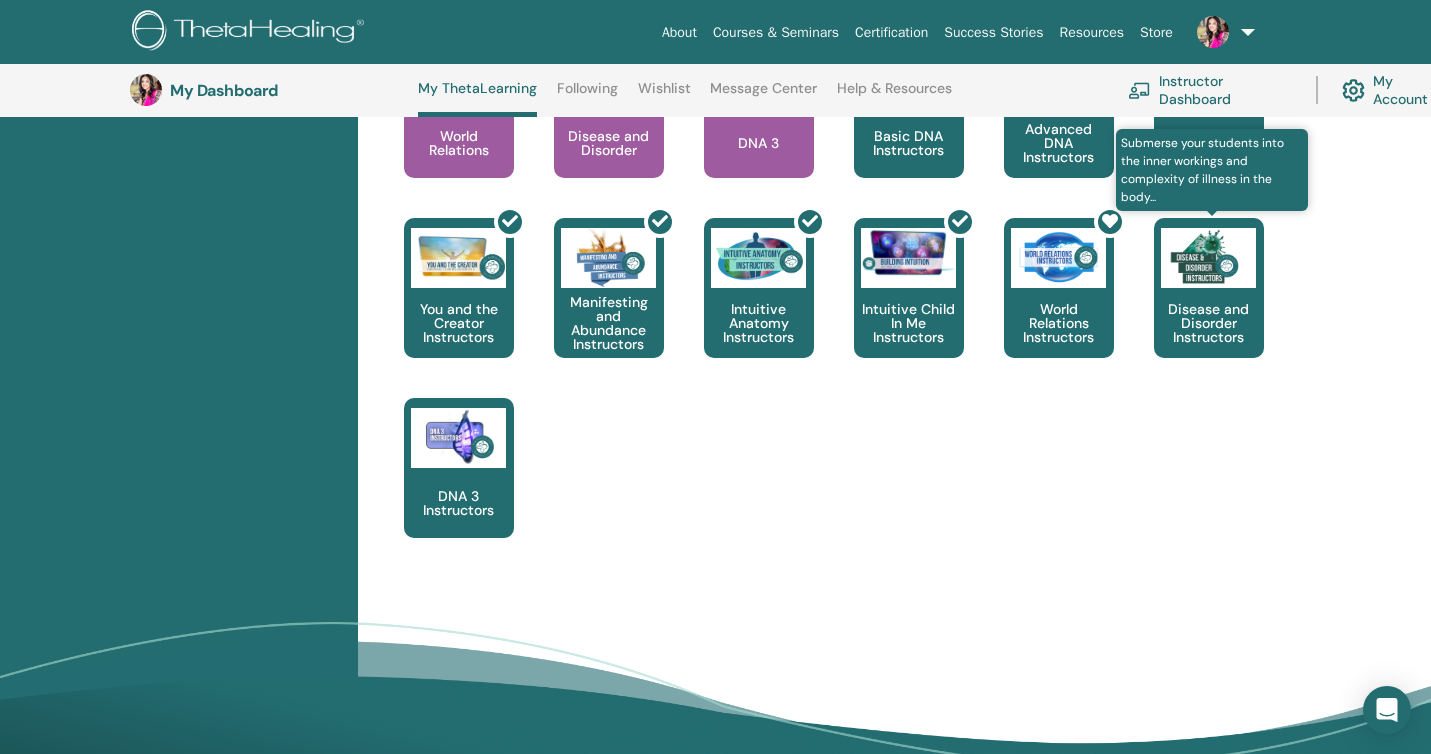 click on "Disease and Disorder Instructors" at bounding box center [1209, 288] 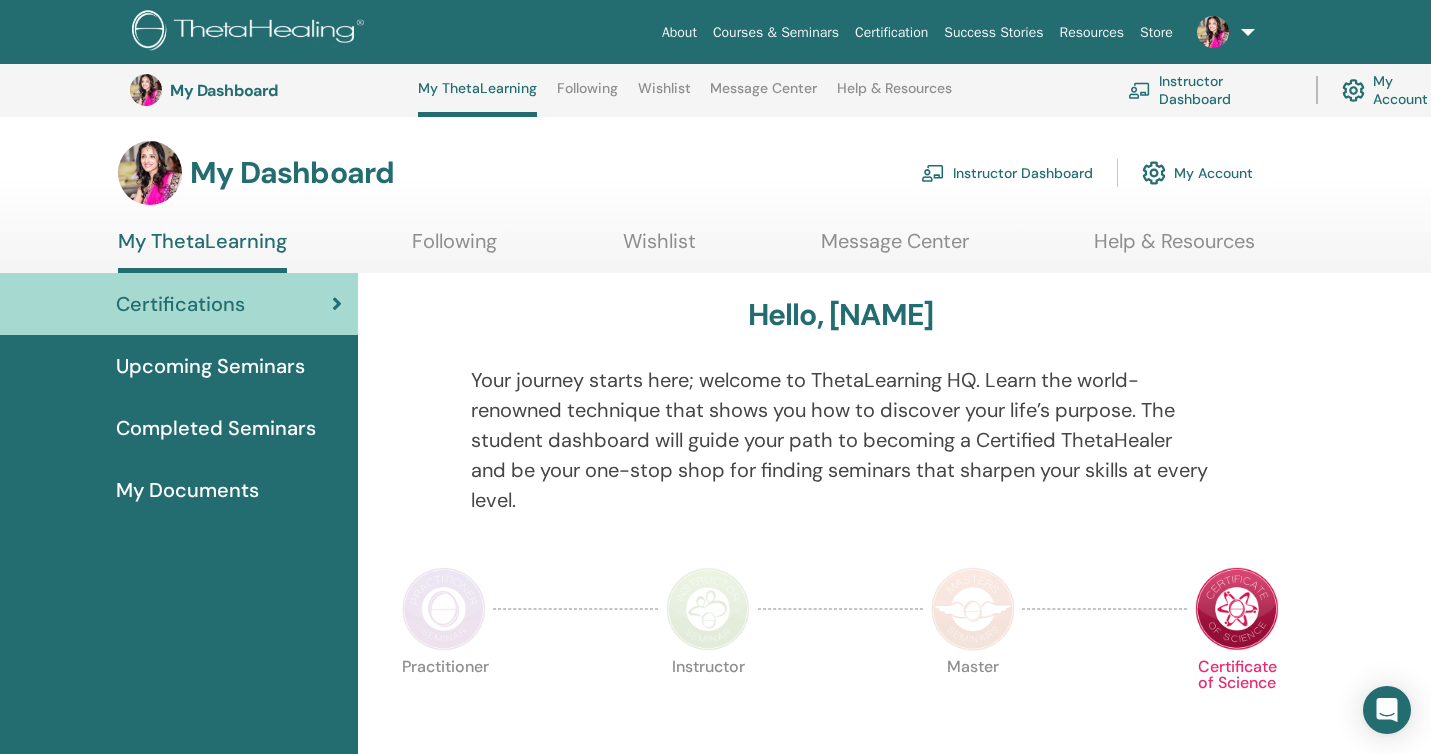 scroll, scrollTop: 1161, scrollLeft: 0, axis: vertical 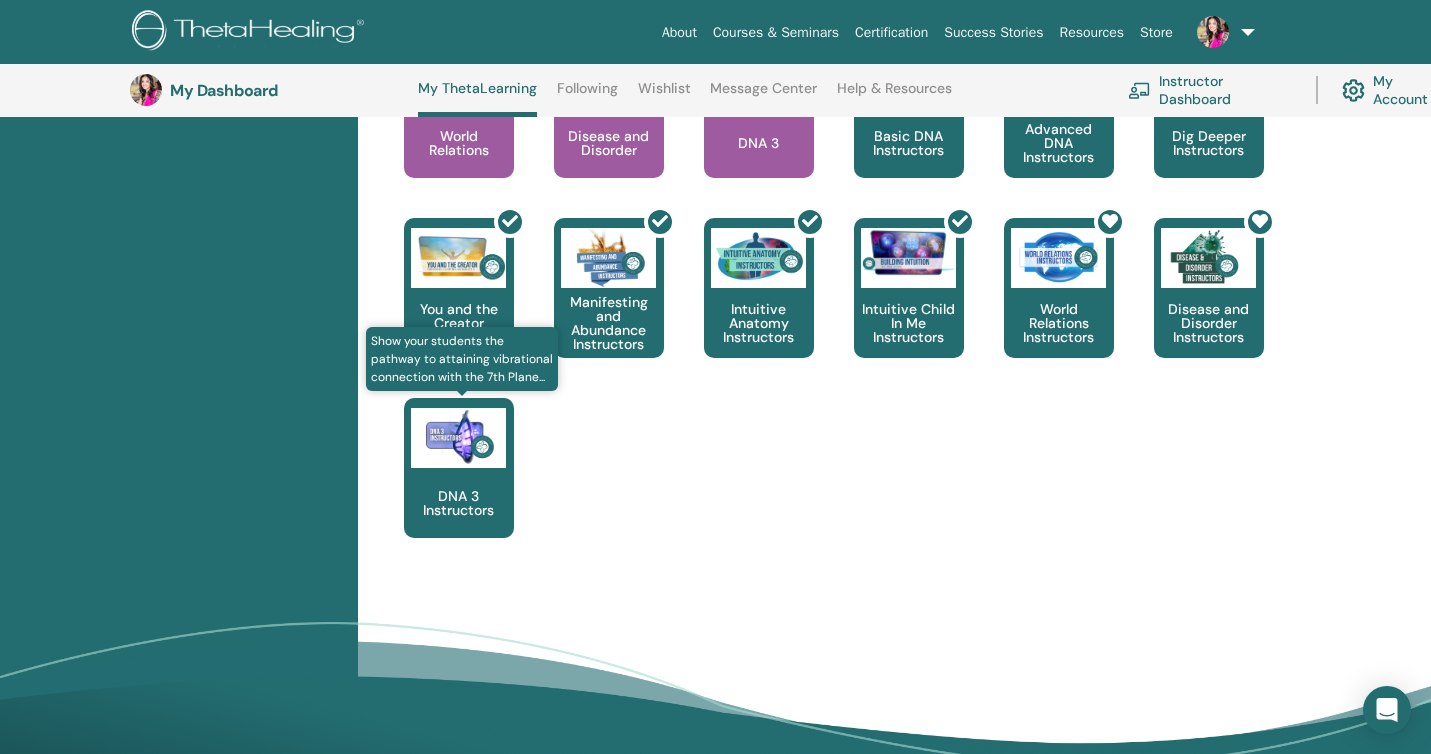 click at bounding box center [458, 438] 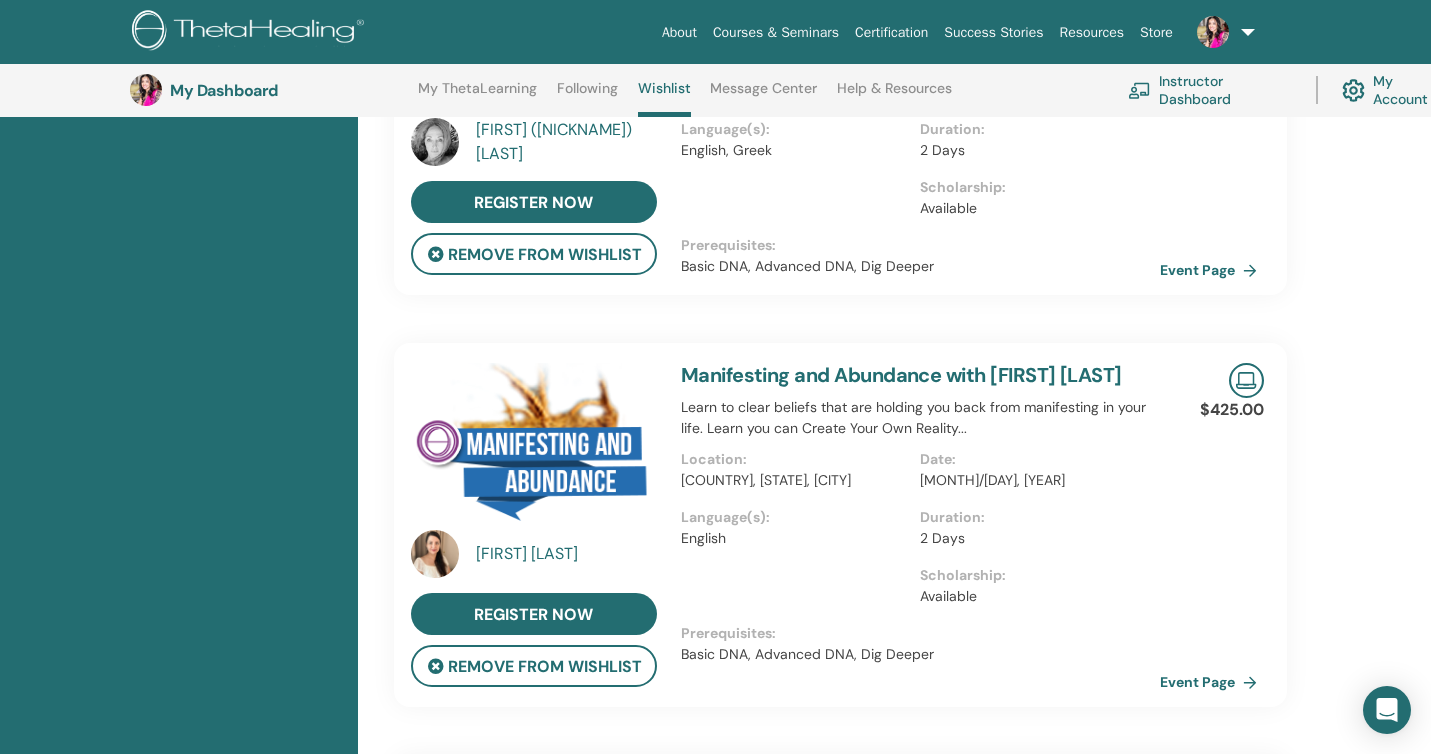 scroll, scrollTop: 371, scrollLeft: 0, axis: vertical 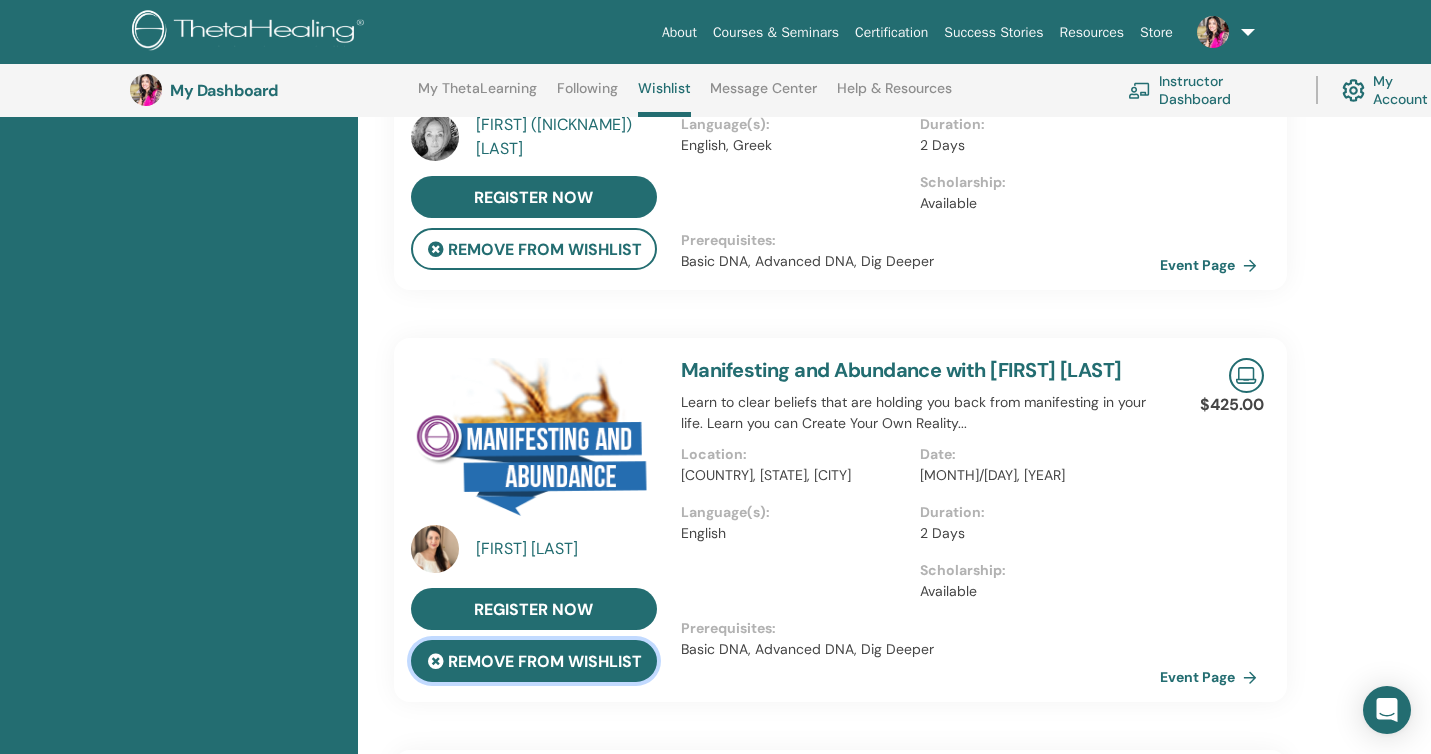 click on "remove from wishlist" at bounding box center [534, 661] 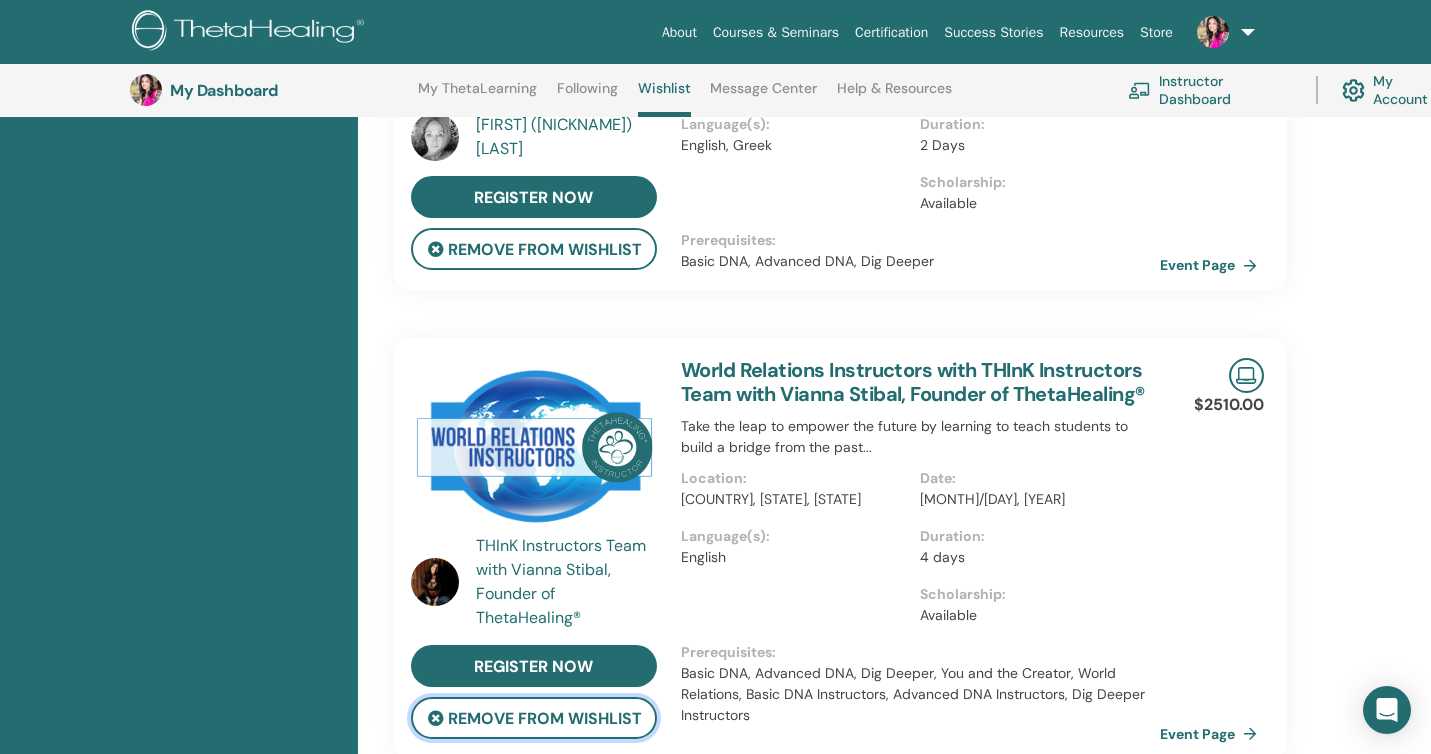 scroll, scrollTop: 0, scrollLeft: 0, axis: both 